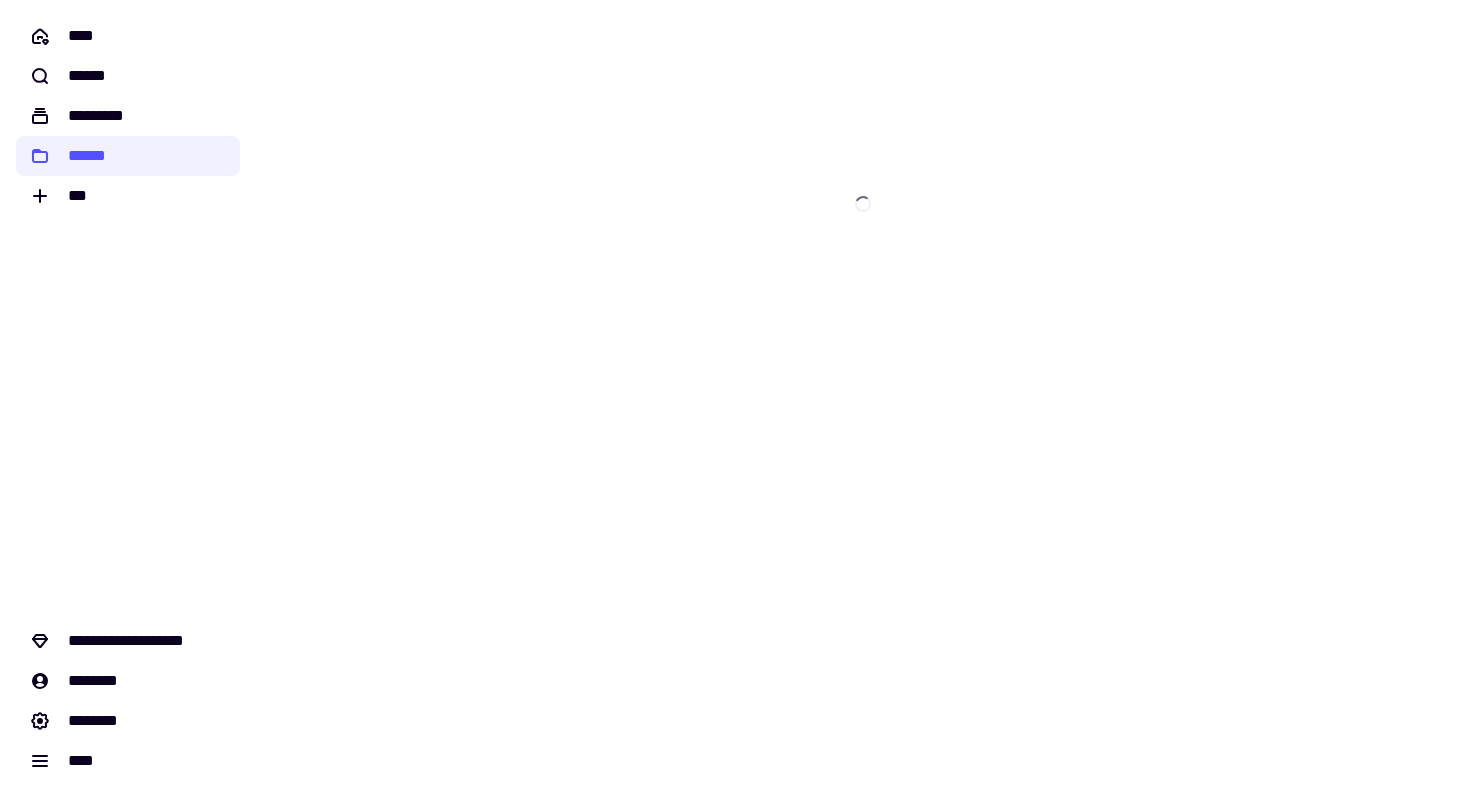 scroll, scrollTop: 0, scrollLeft: 0, axis: both 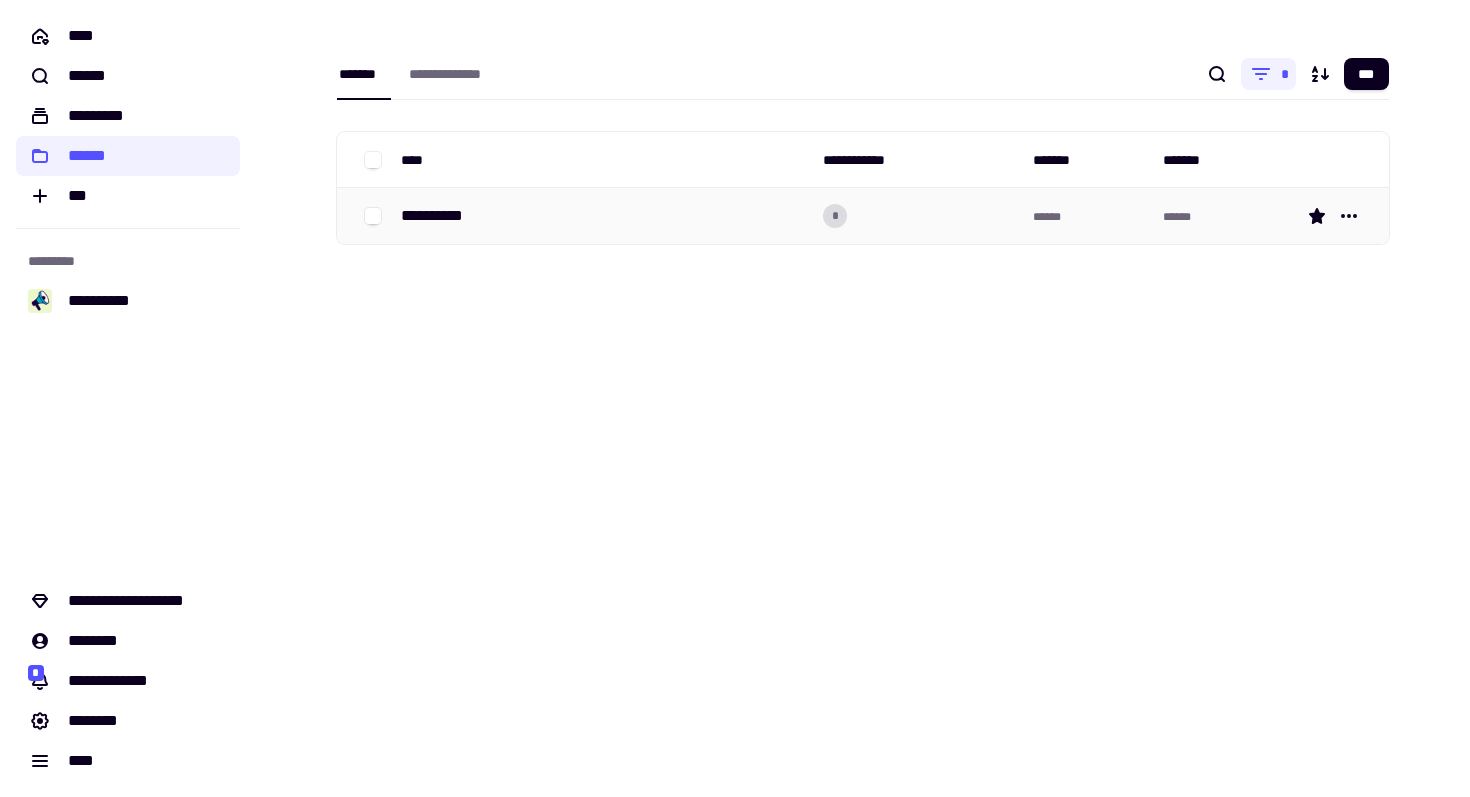 click on "**********" at bounding box center (604, 216) 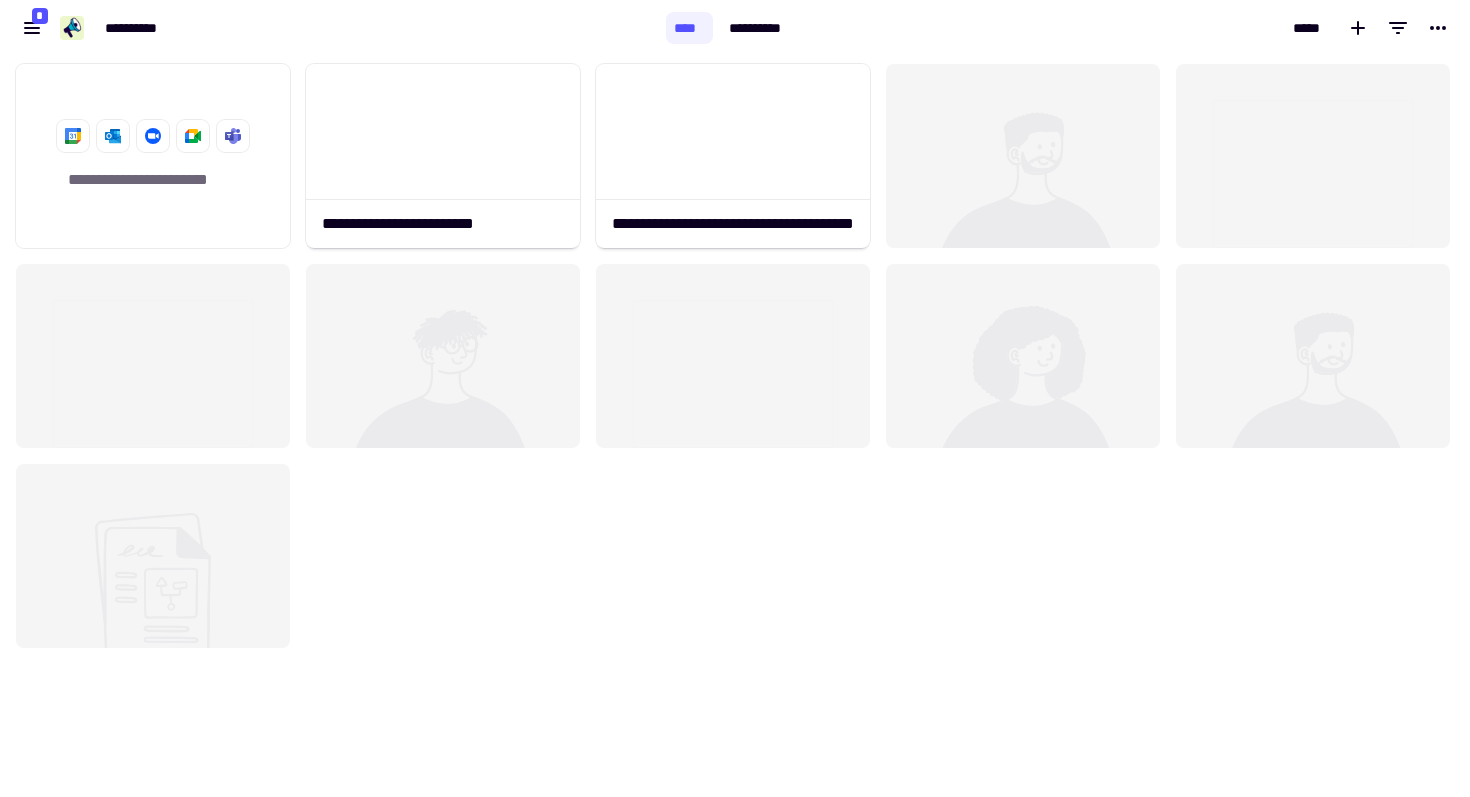 scroll, scrollTop: 1, scrollLeft: 1, axis: both 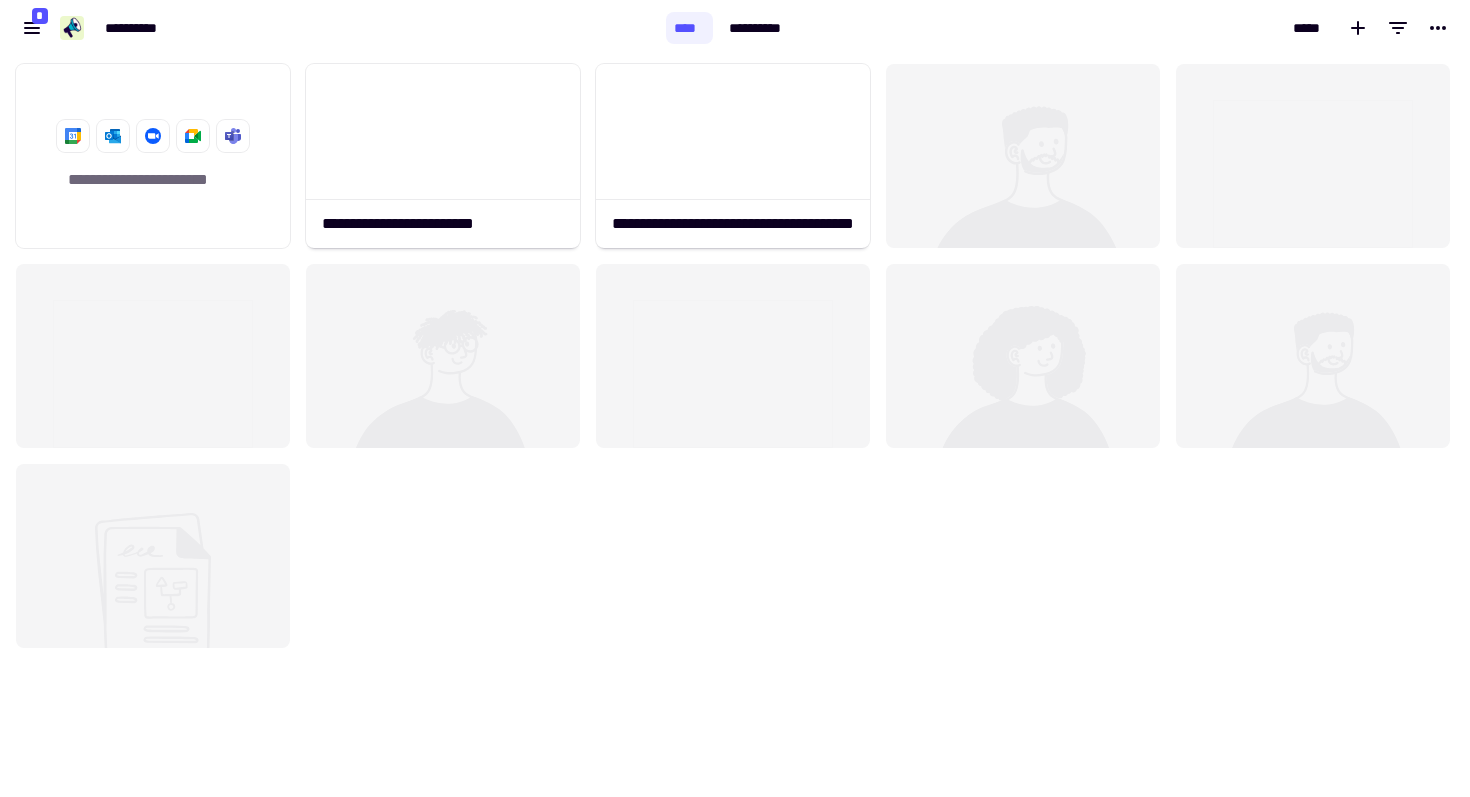 click 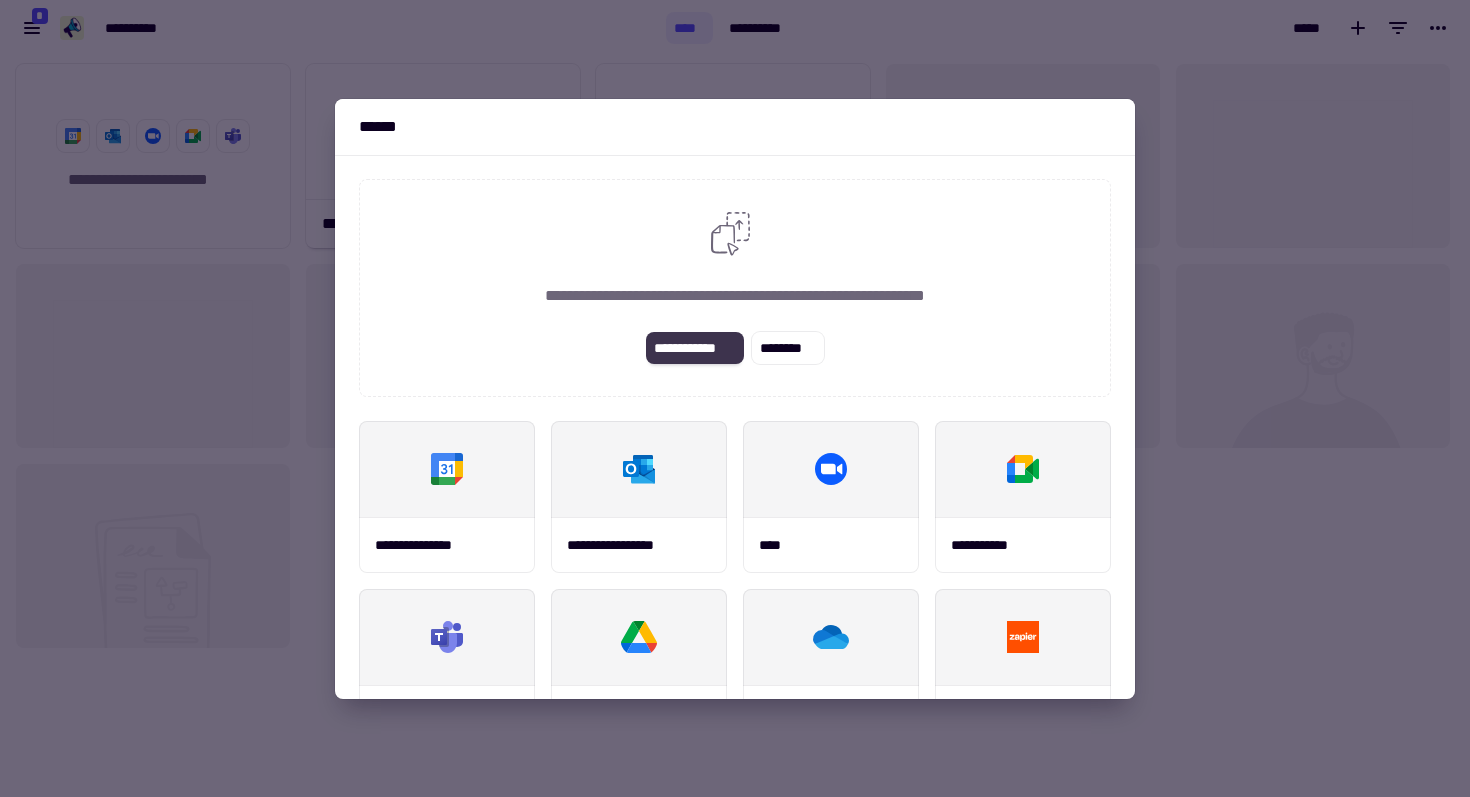 click on "**********" 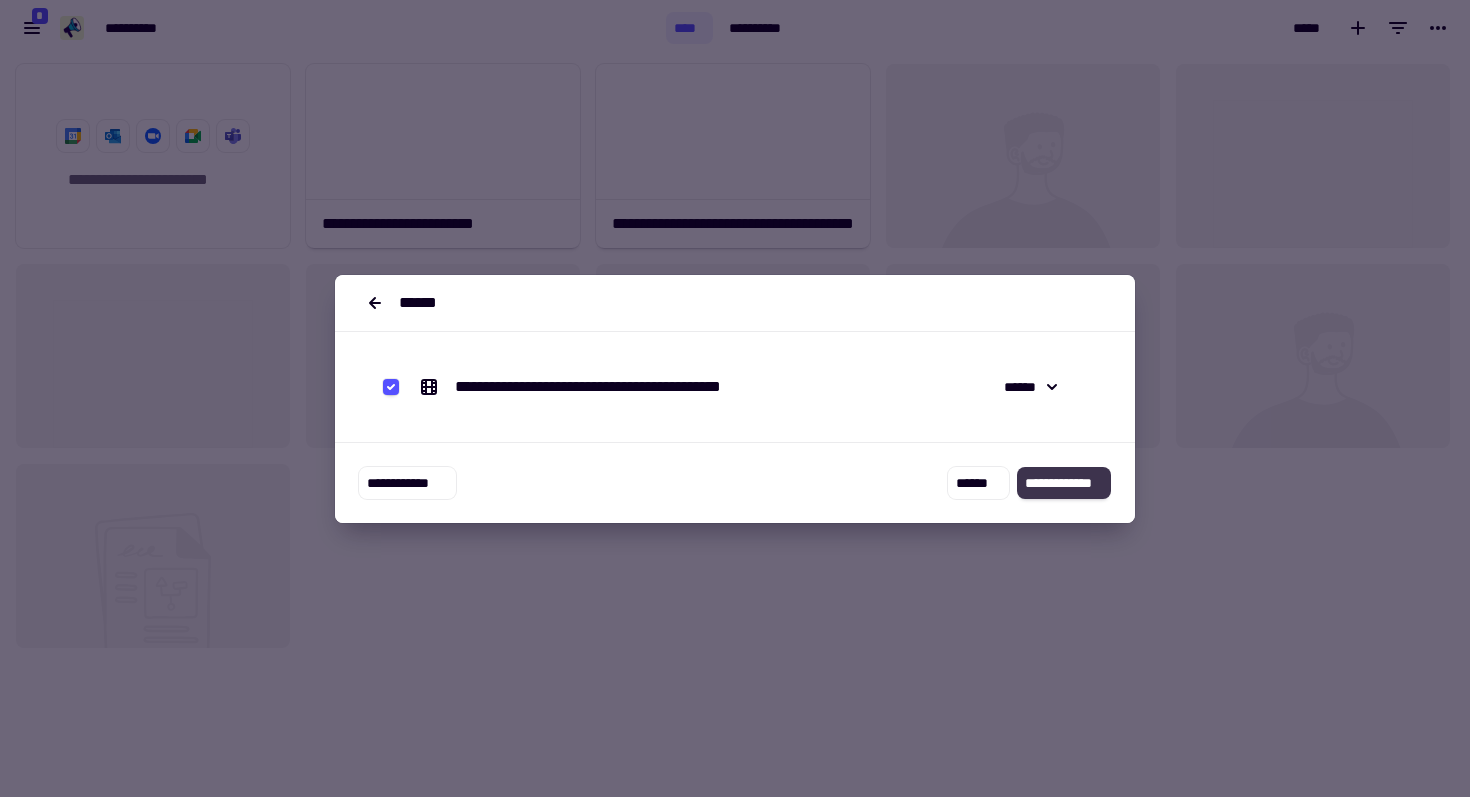 click on "**********" 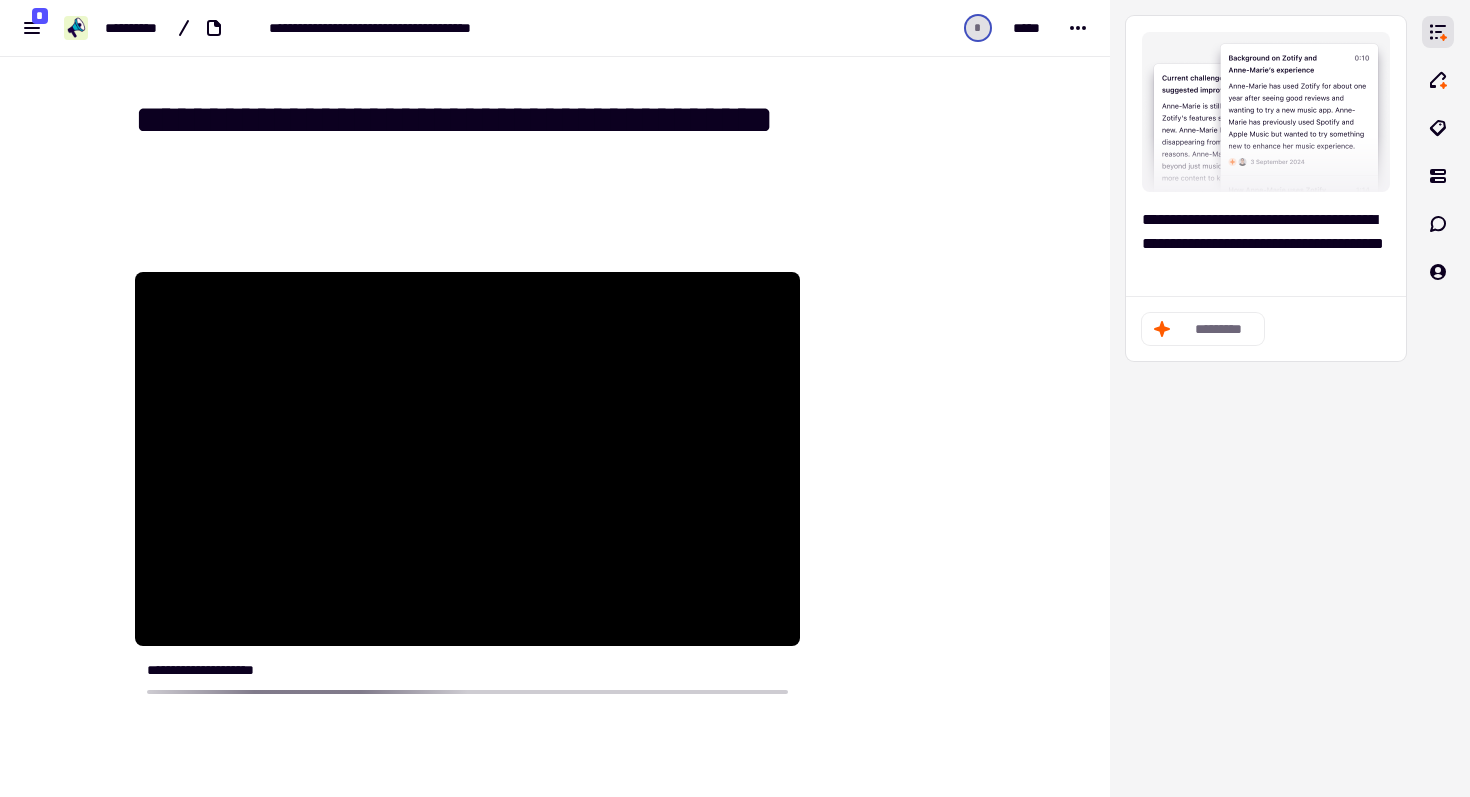scroll, scrollTop: 17, scrollLeft: 0, axis: vertical 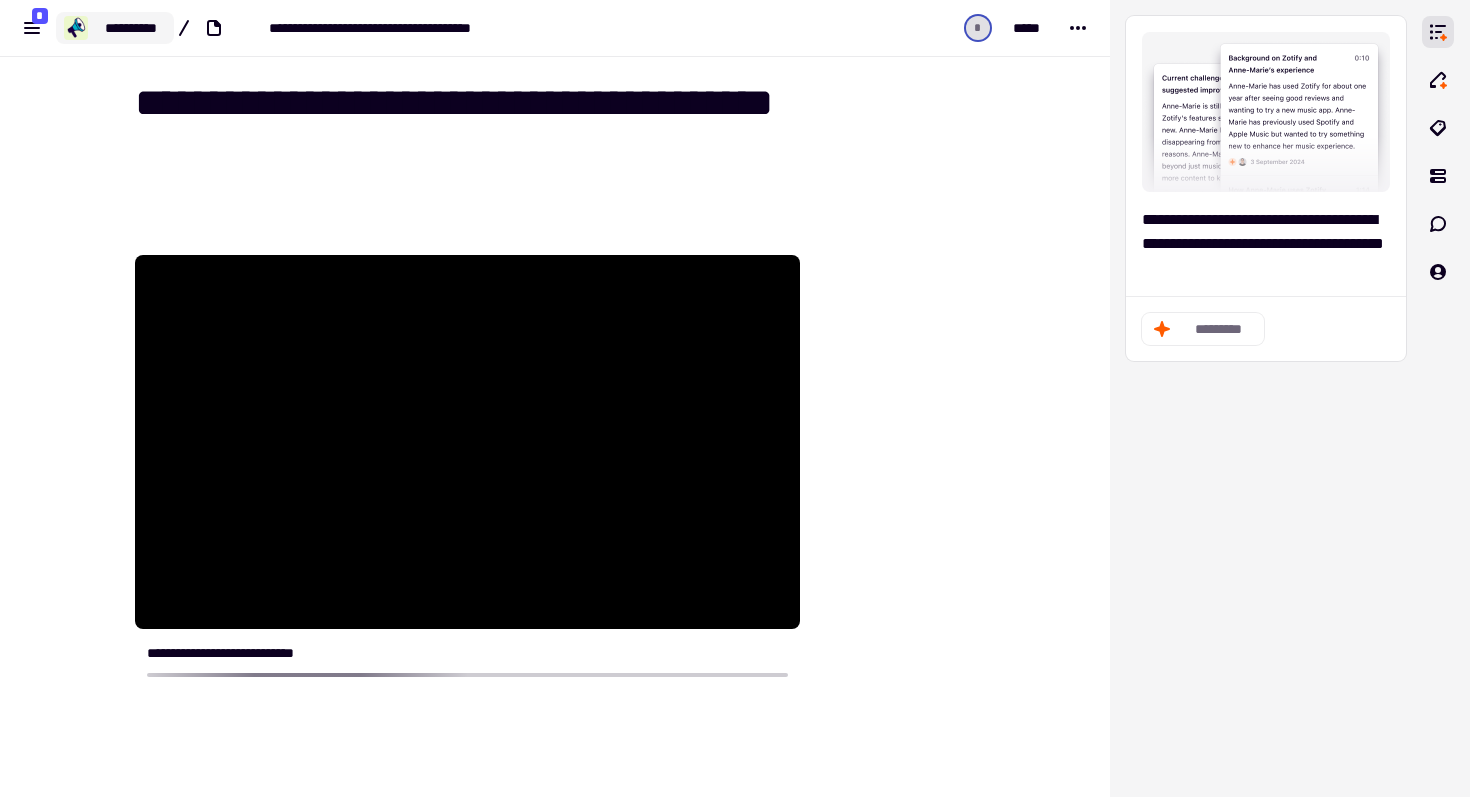 click on "**********" 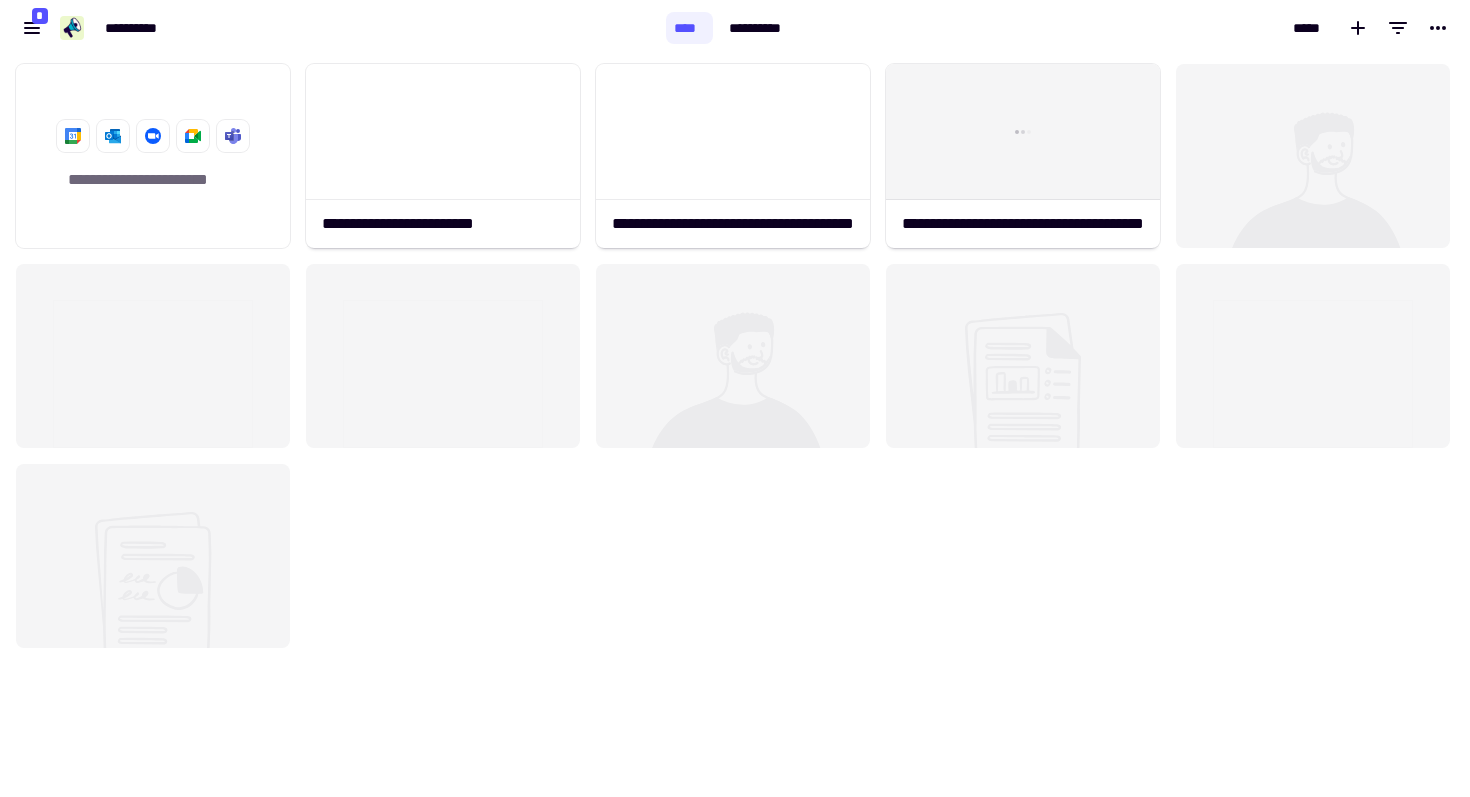 scroll, scrollTop: 1, scrollLeft: 1, axis: both 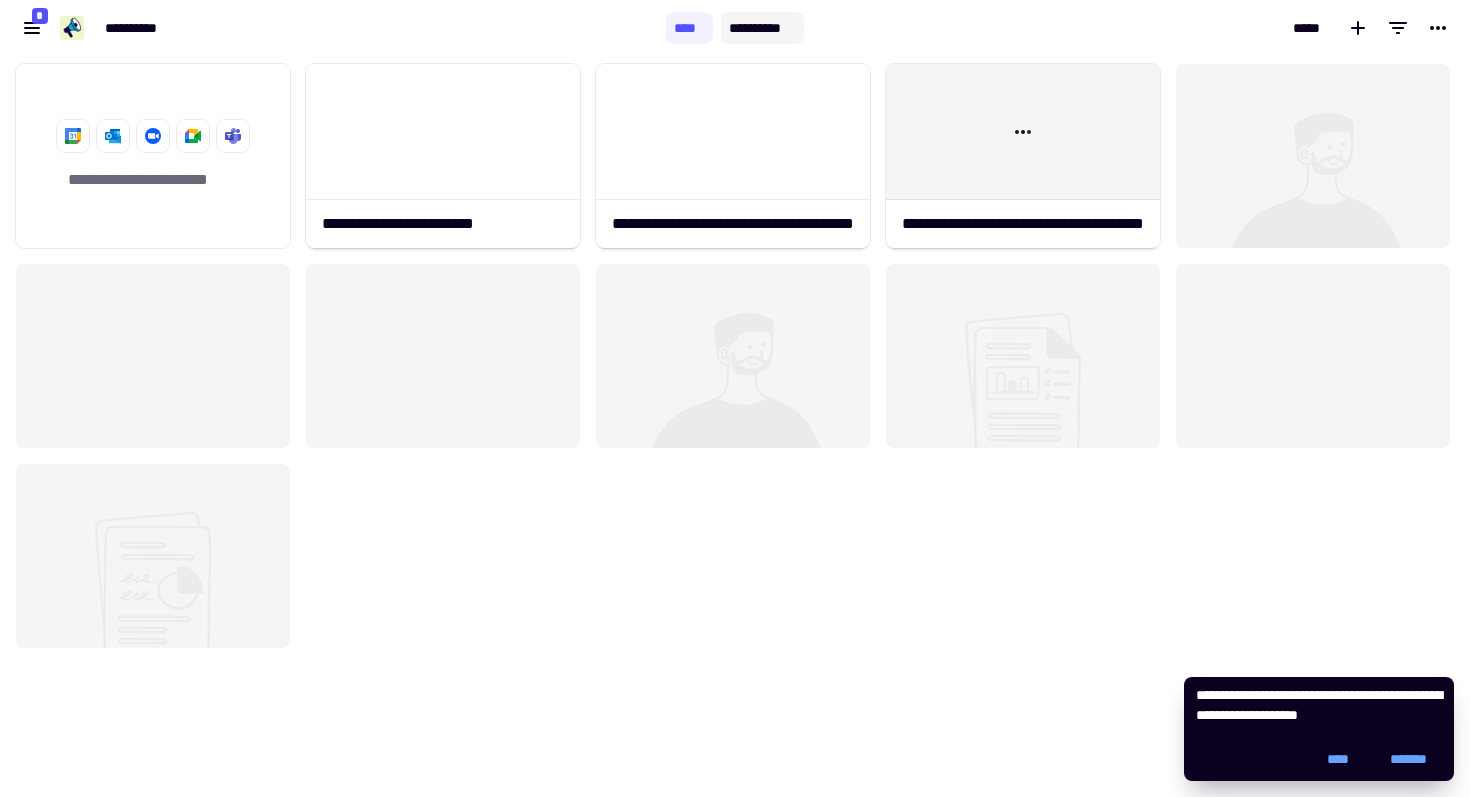 click on "**********" 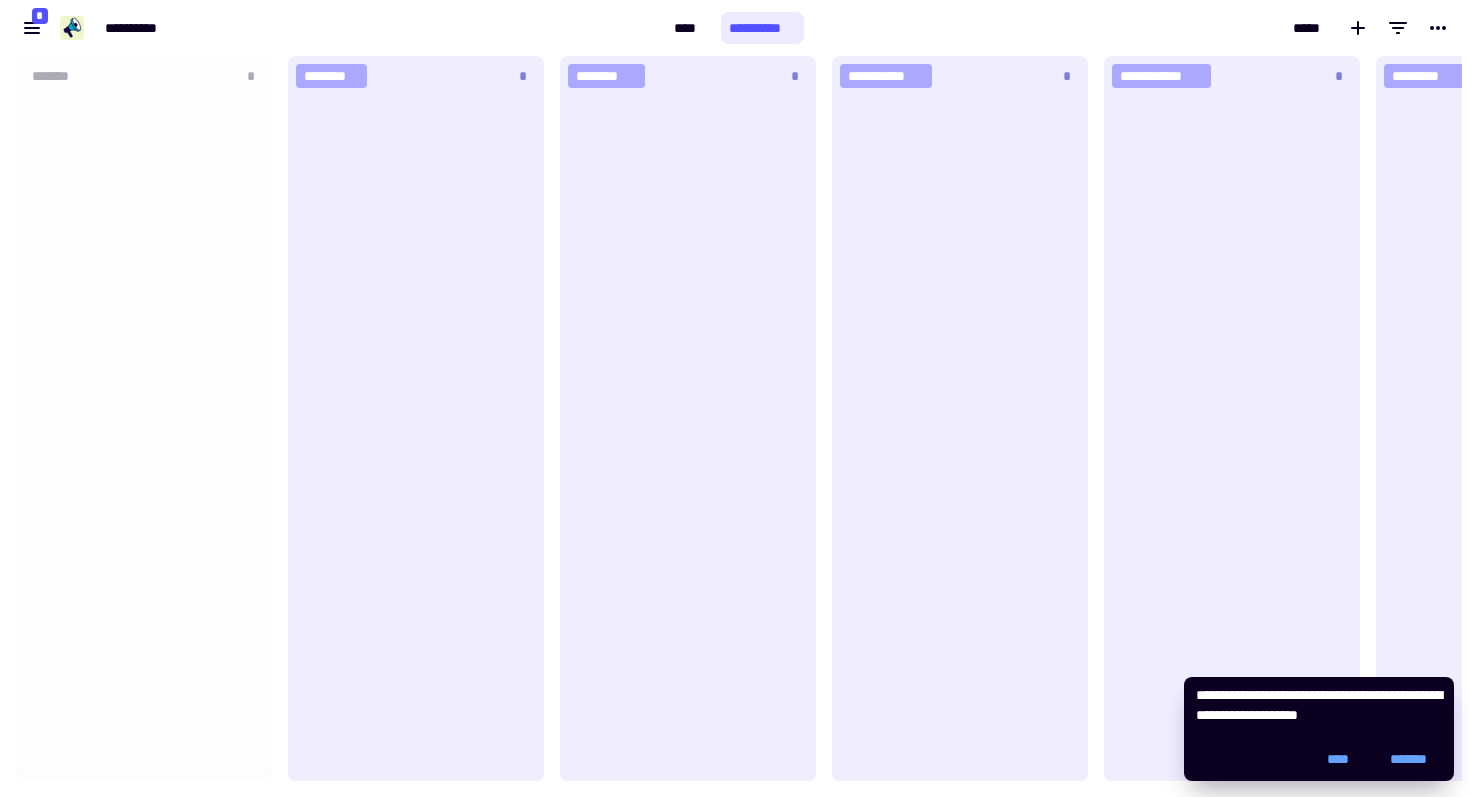 scroll, scrollTop: 1, scrollLeft: 1, axis: both 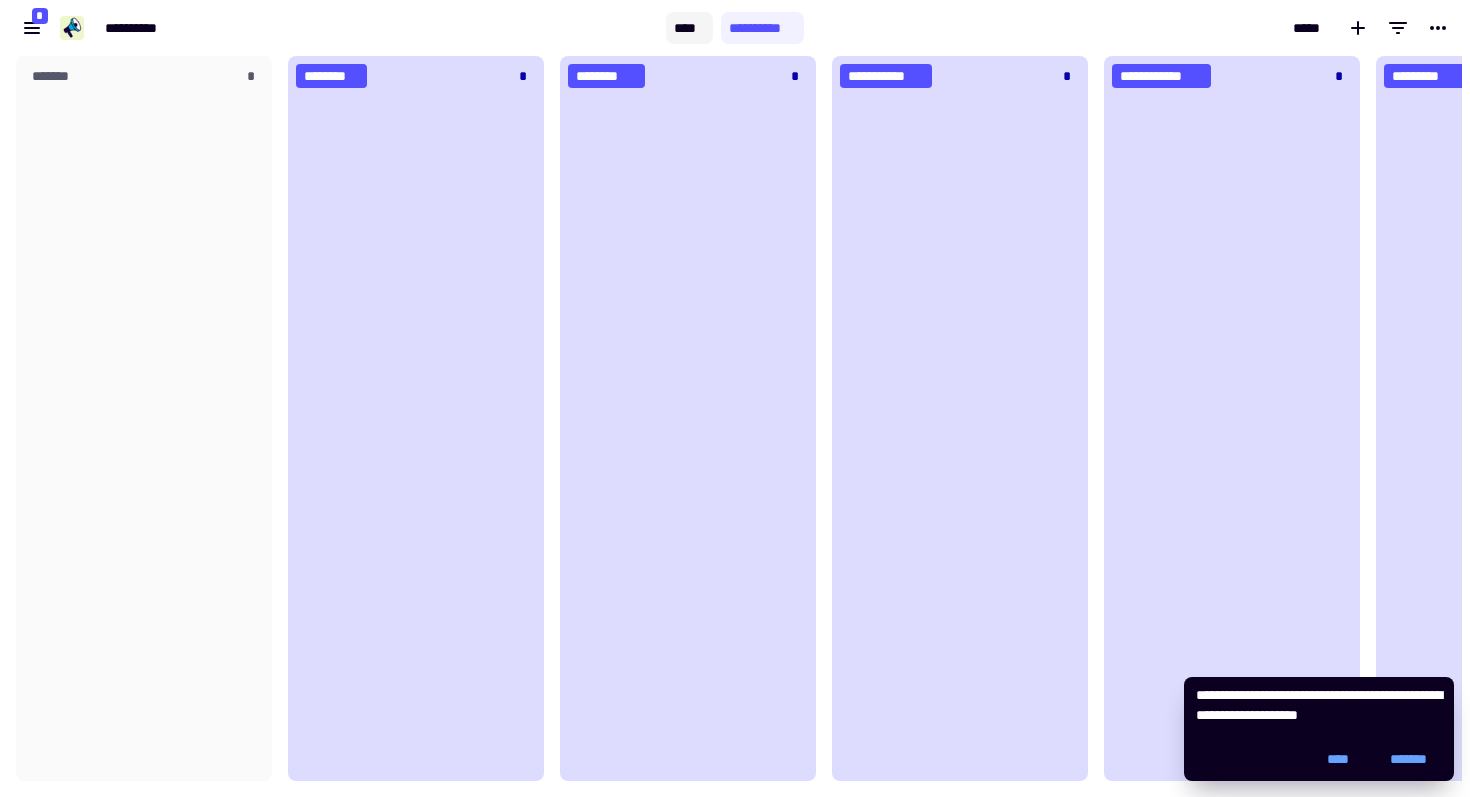 click on "****" 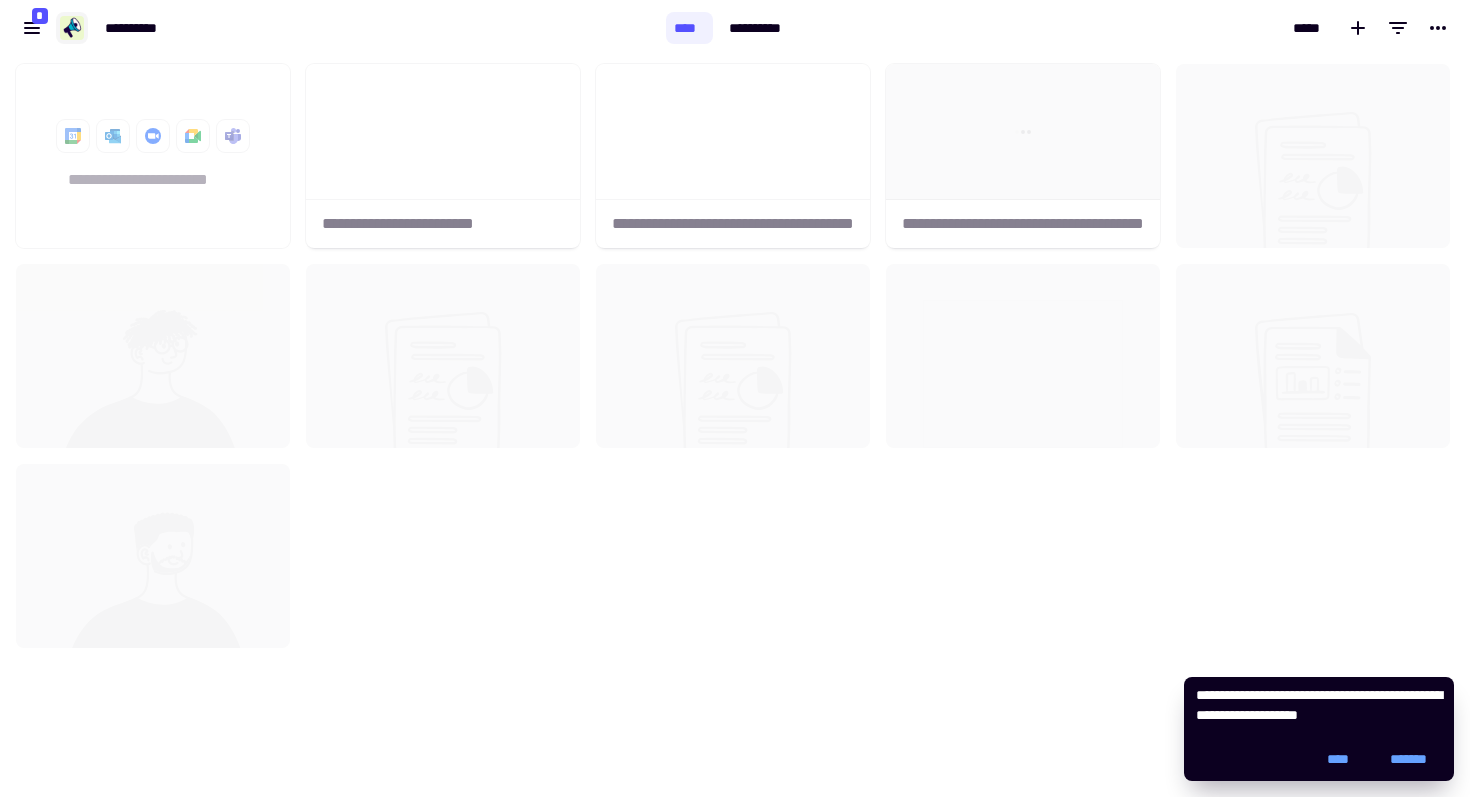 scroll, scrollTop: 1, scrollLeft: 1, axis: both 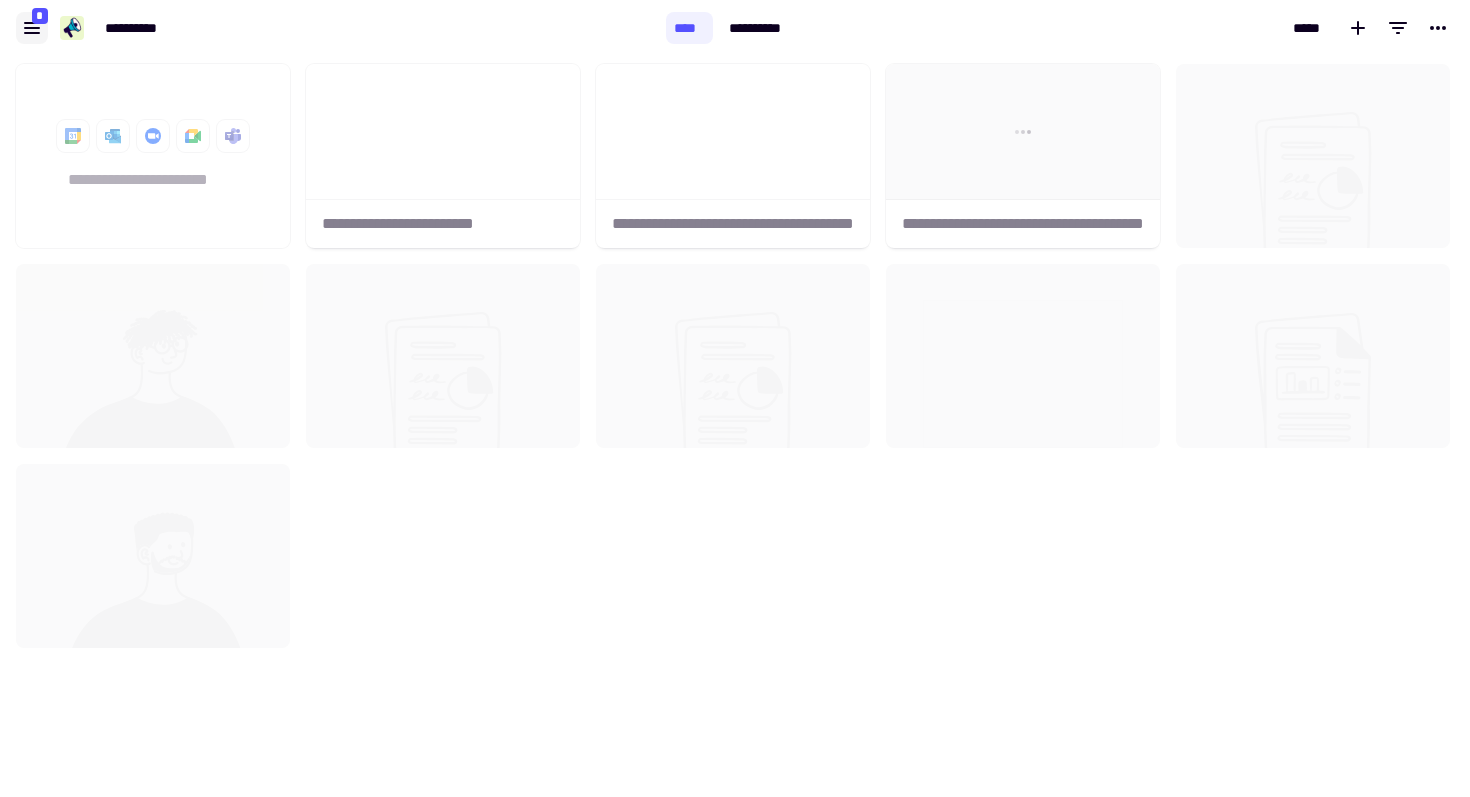 click 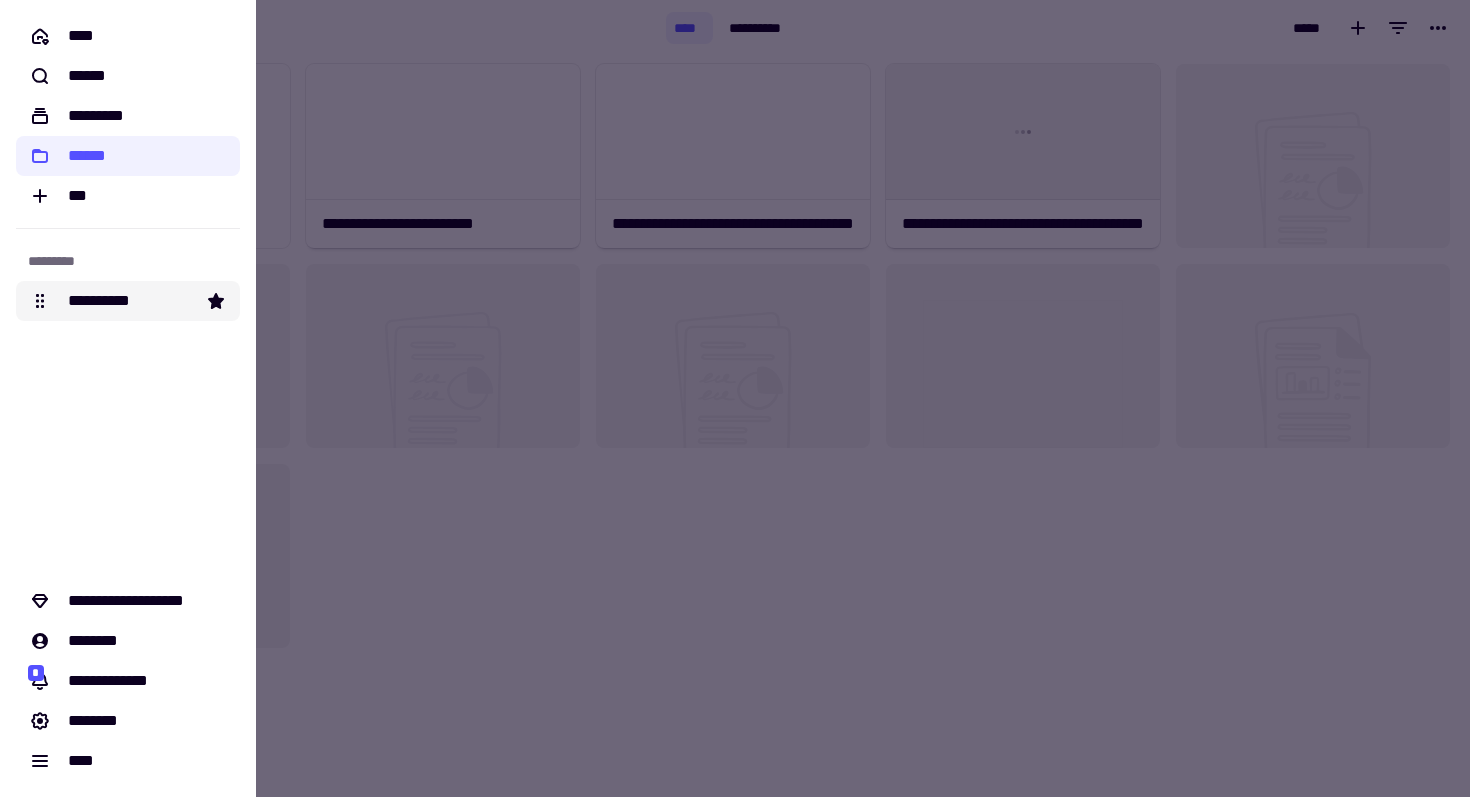 click on "**********" 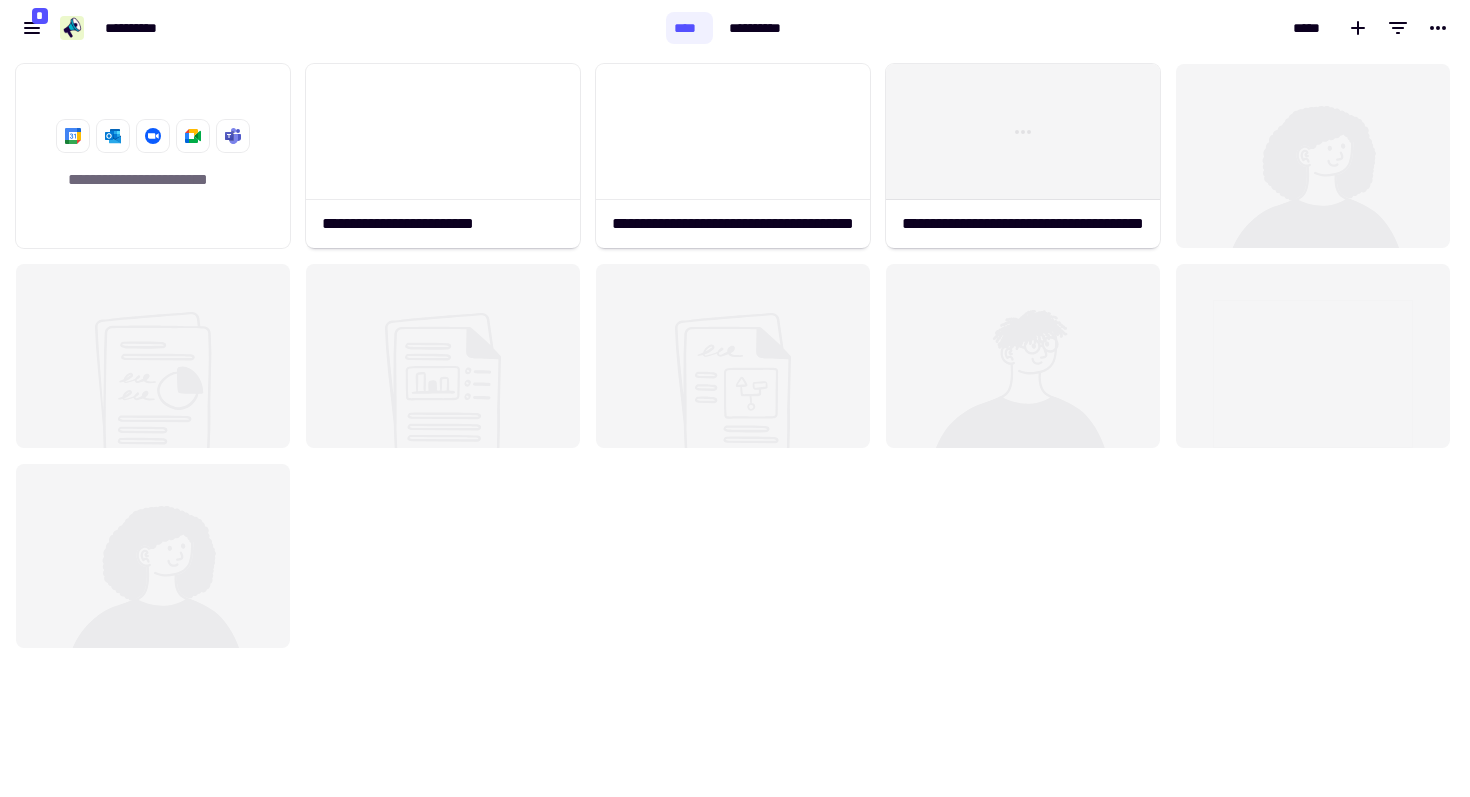 scroll, scrollTop: 1, scrollLeft: 1, axis: both 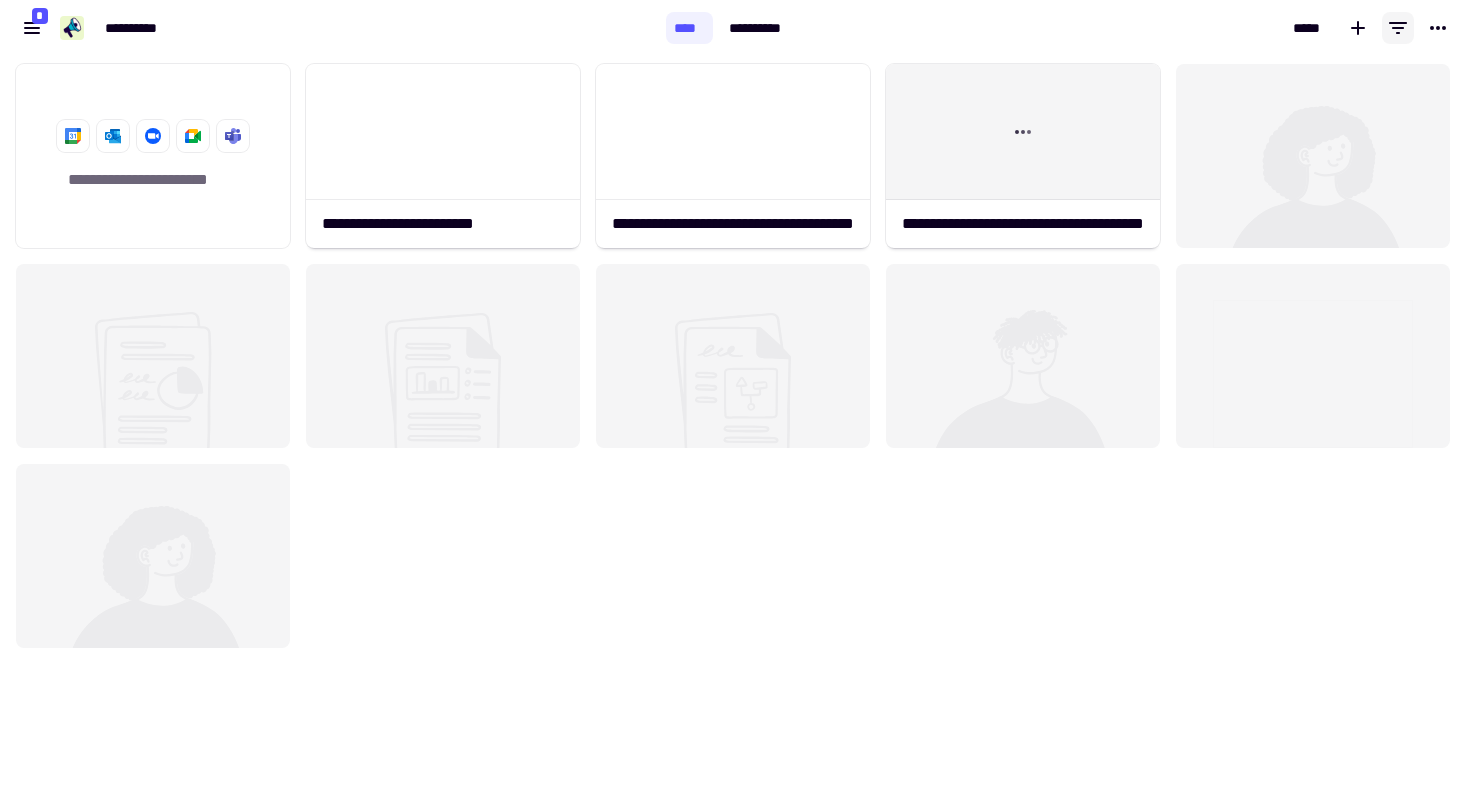 click 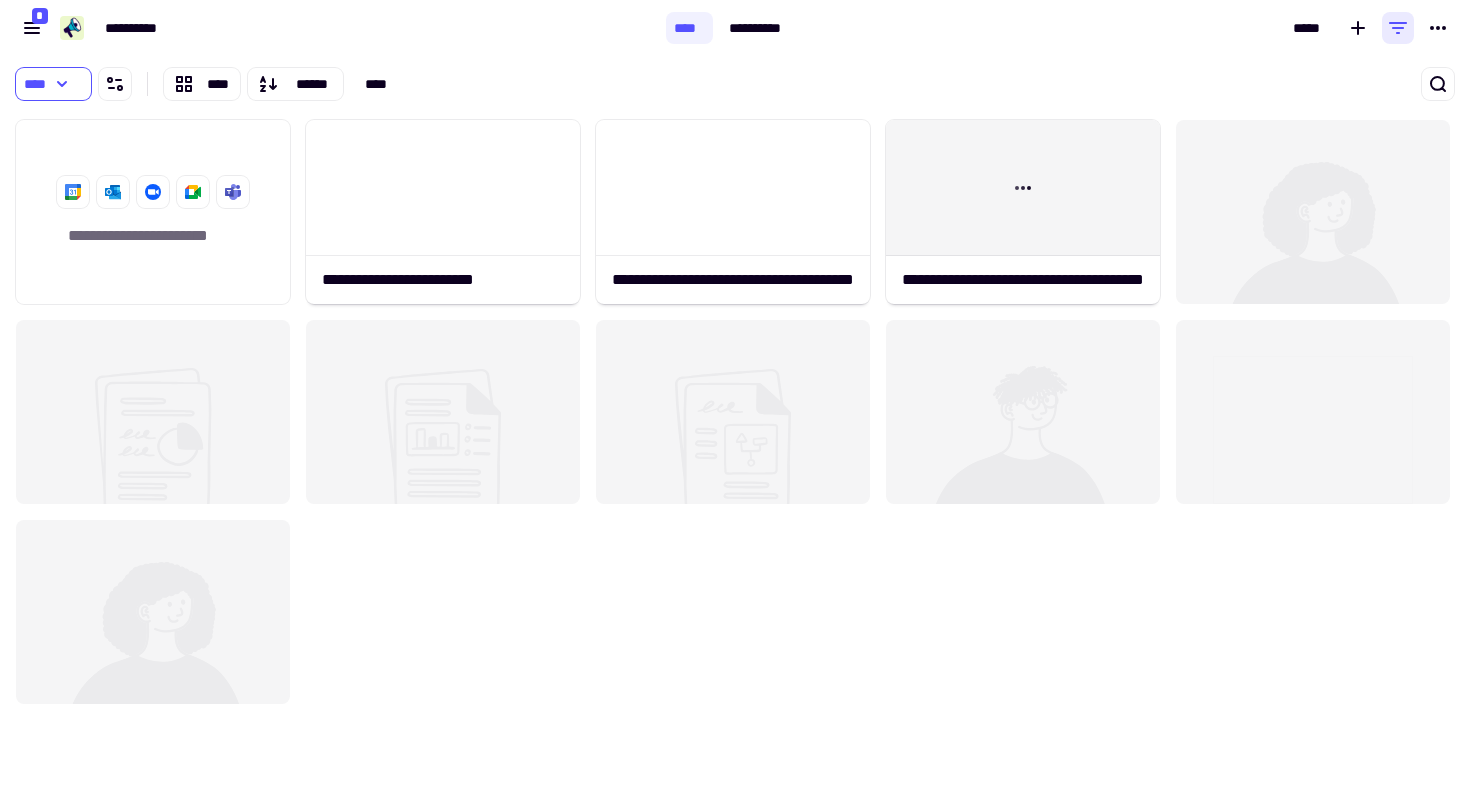 click 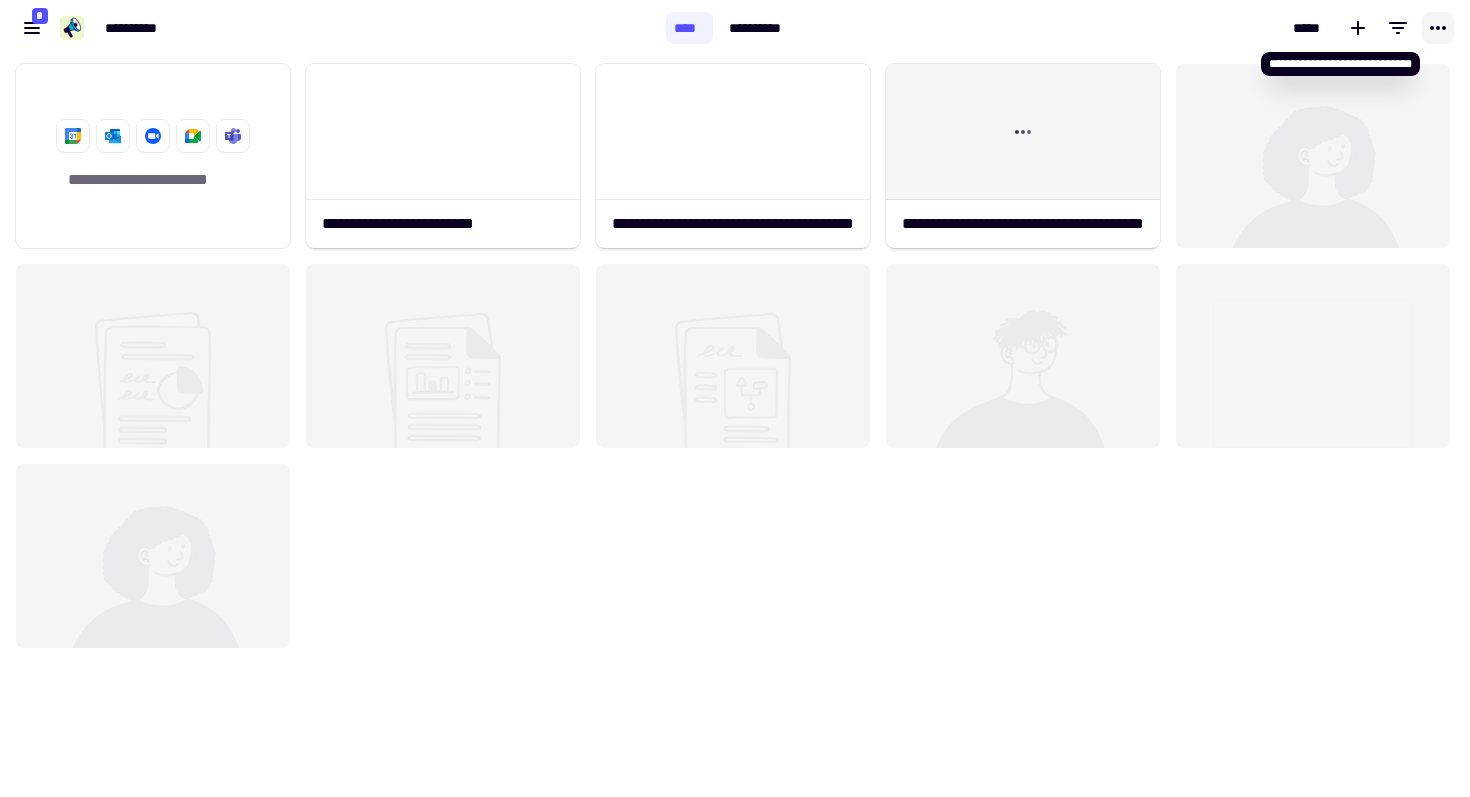 click 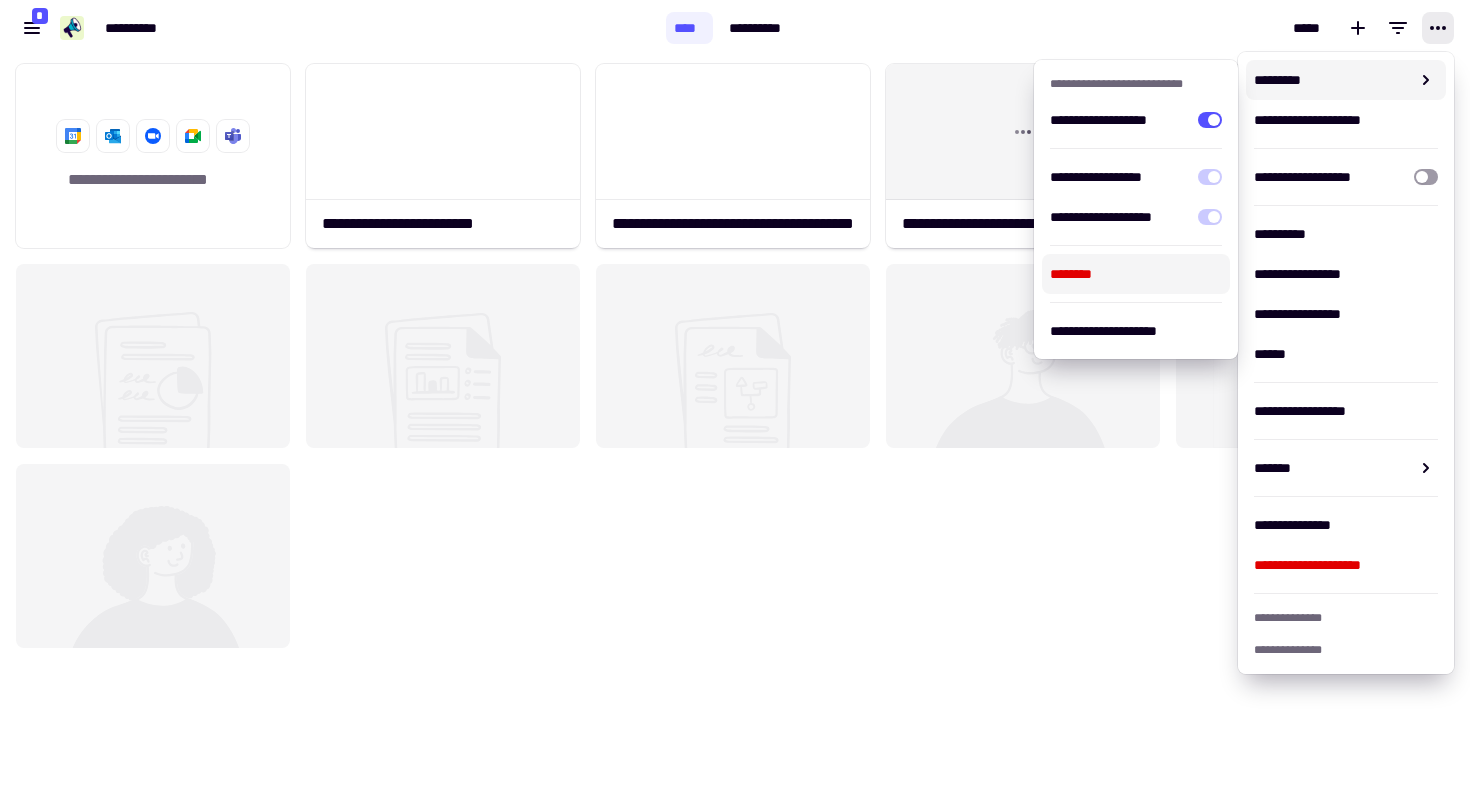 click on "**********" 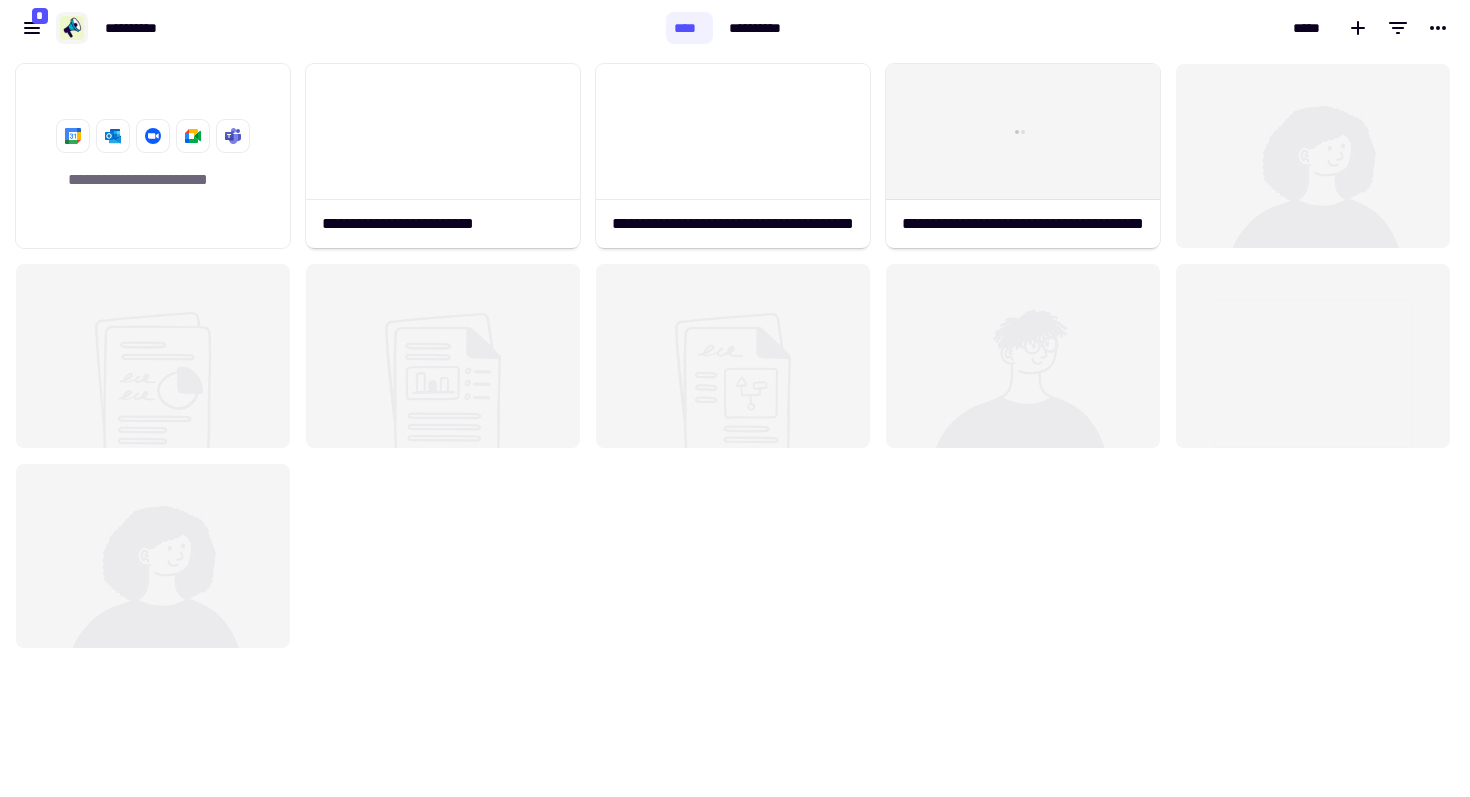 click 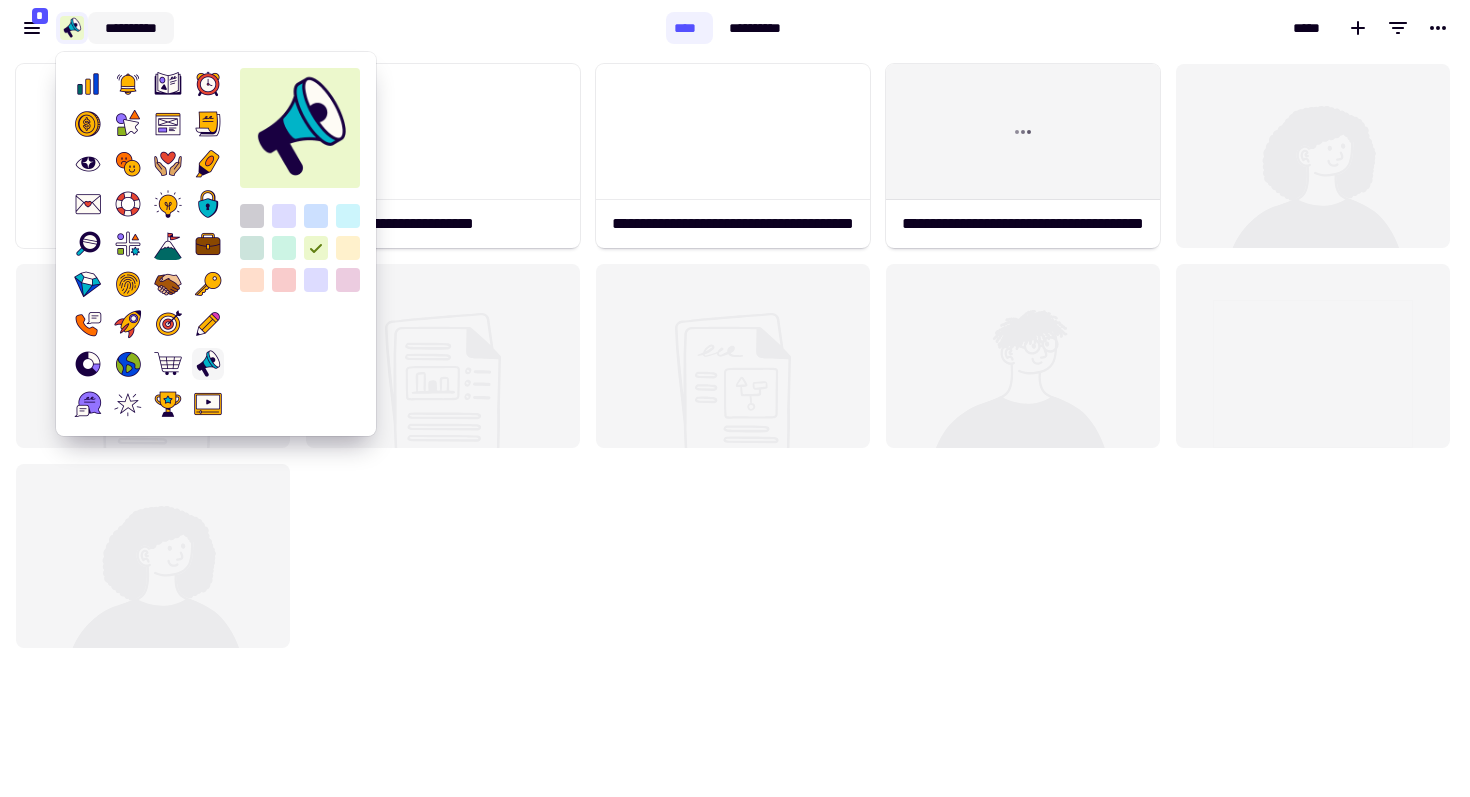 click on "**********" 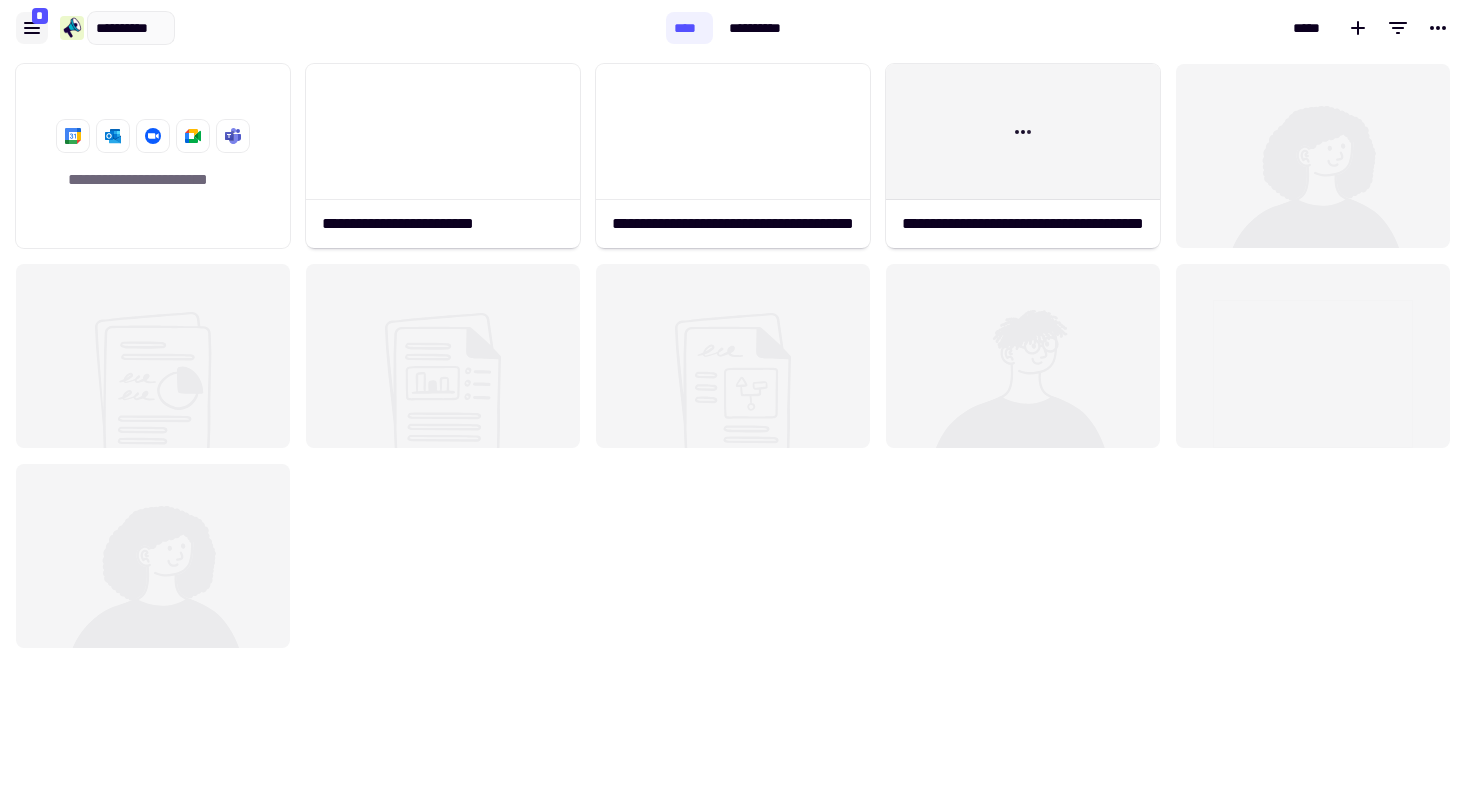 click 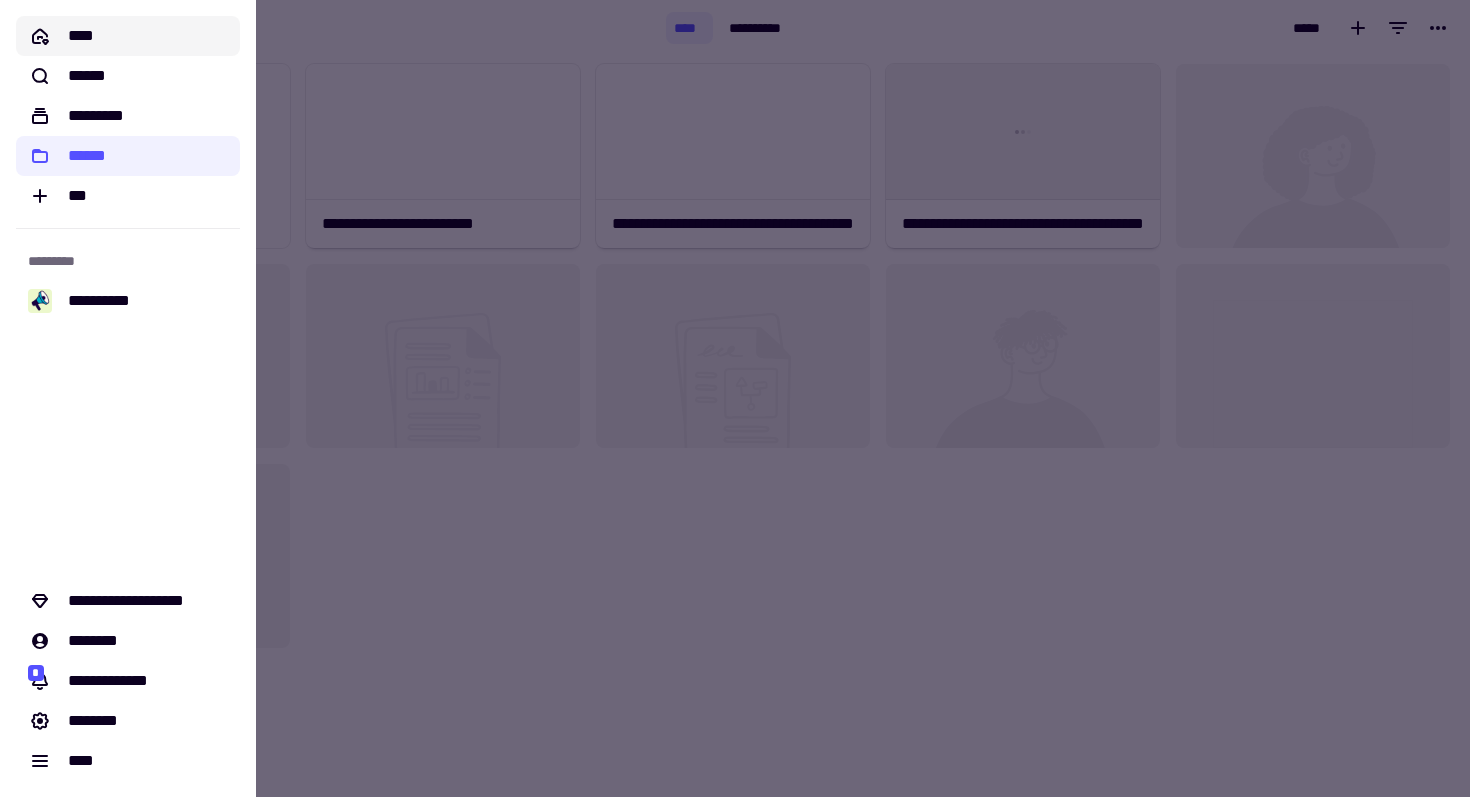 click on "****" 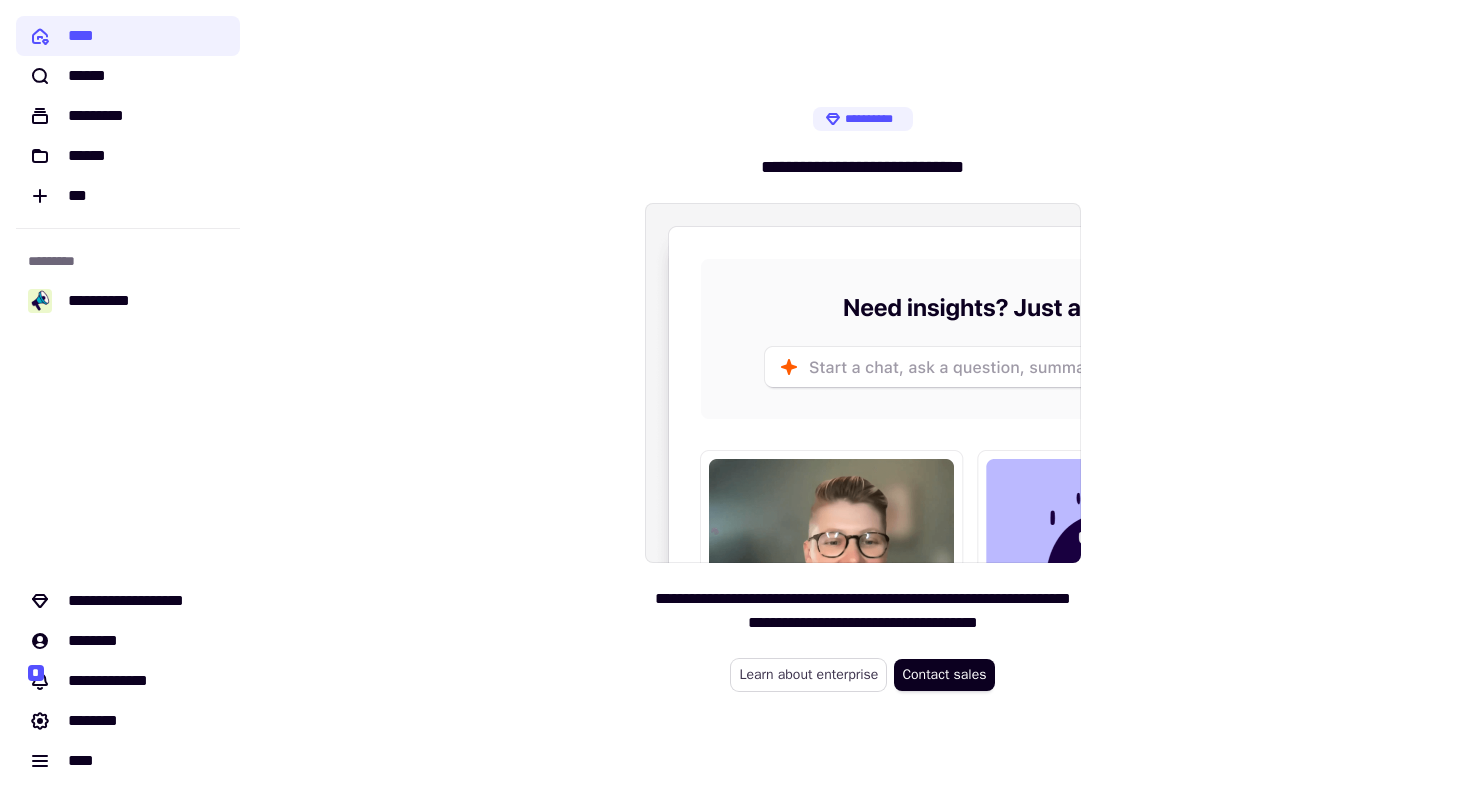 click on "Learn about enterprise" 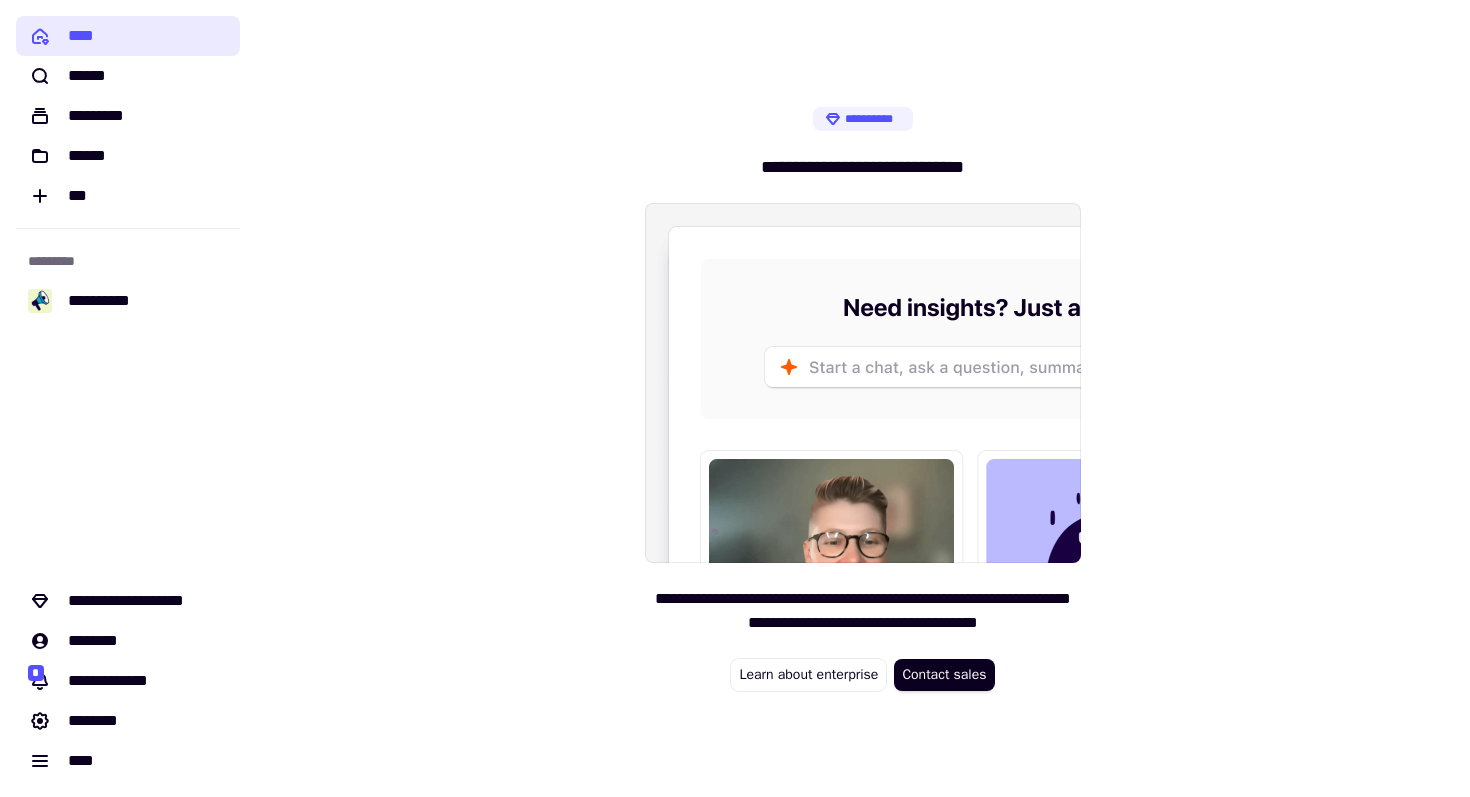click on "****" 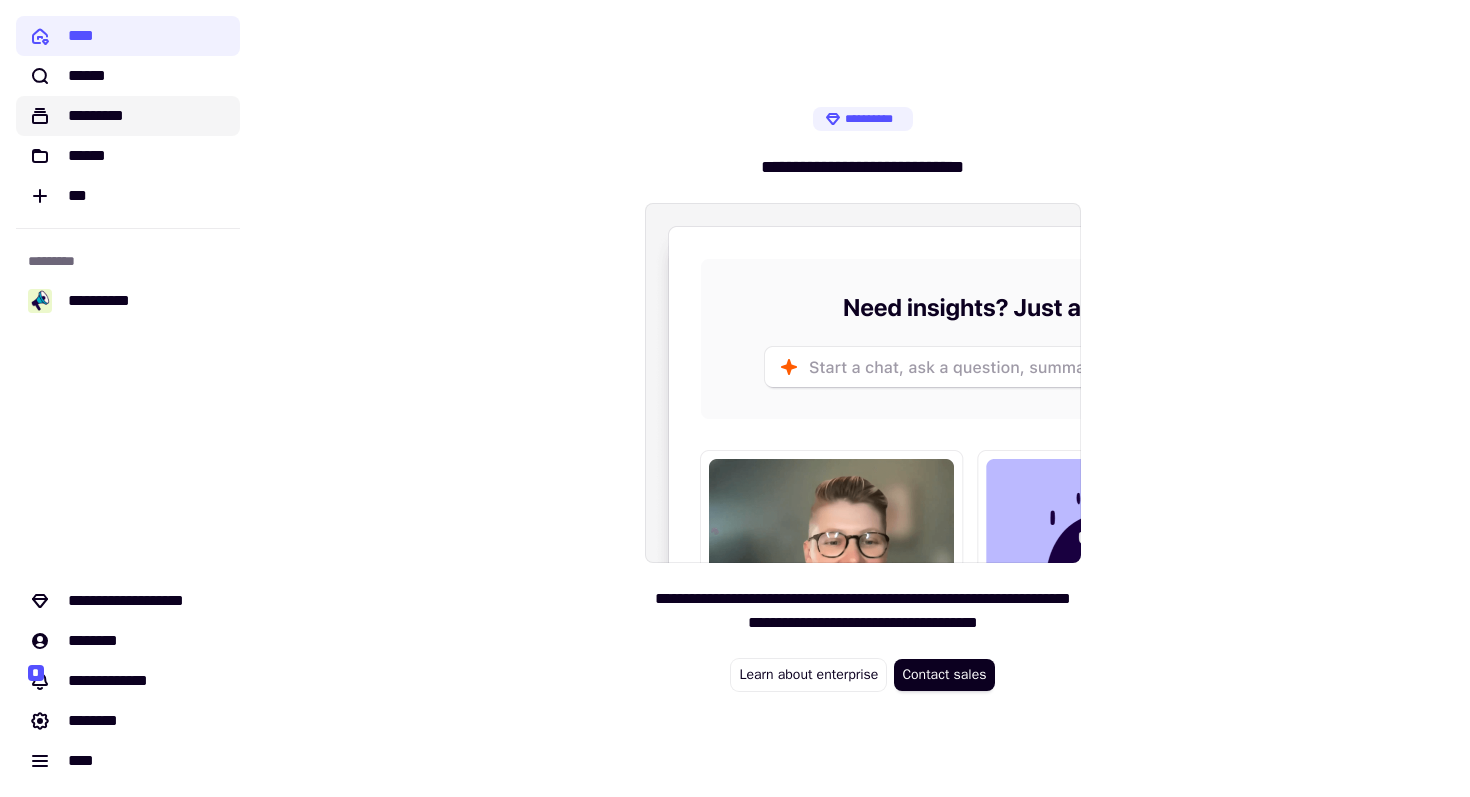 click on "*********" 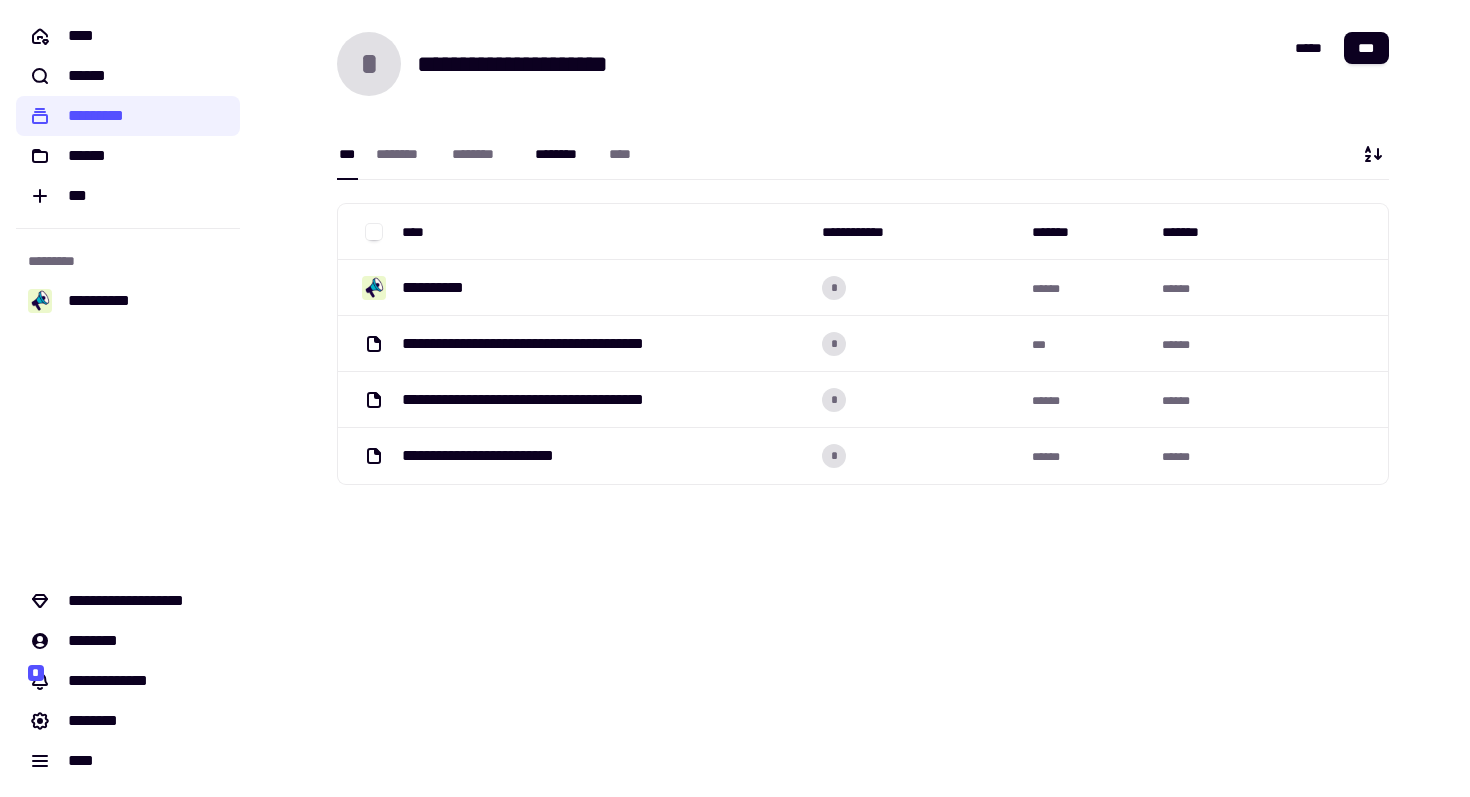 click on "********" at bounding box center (562, 154) 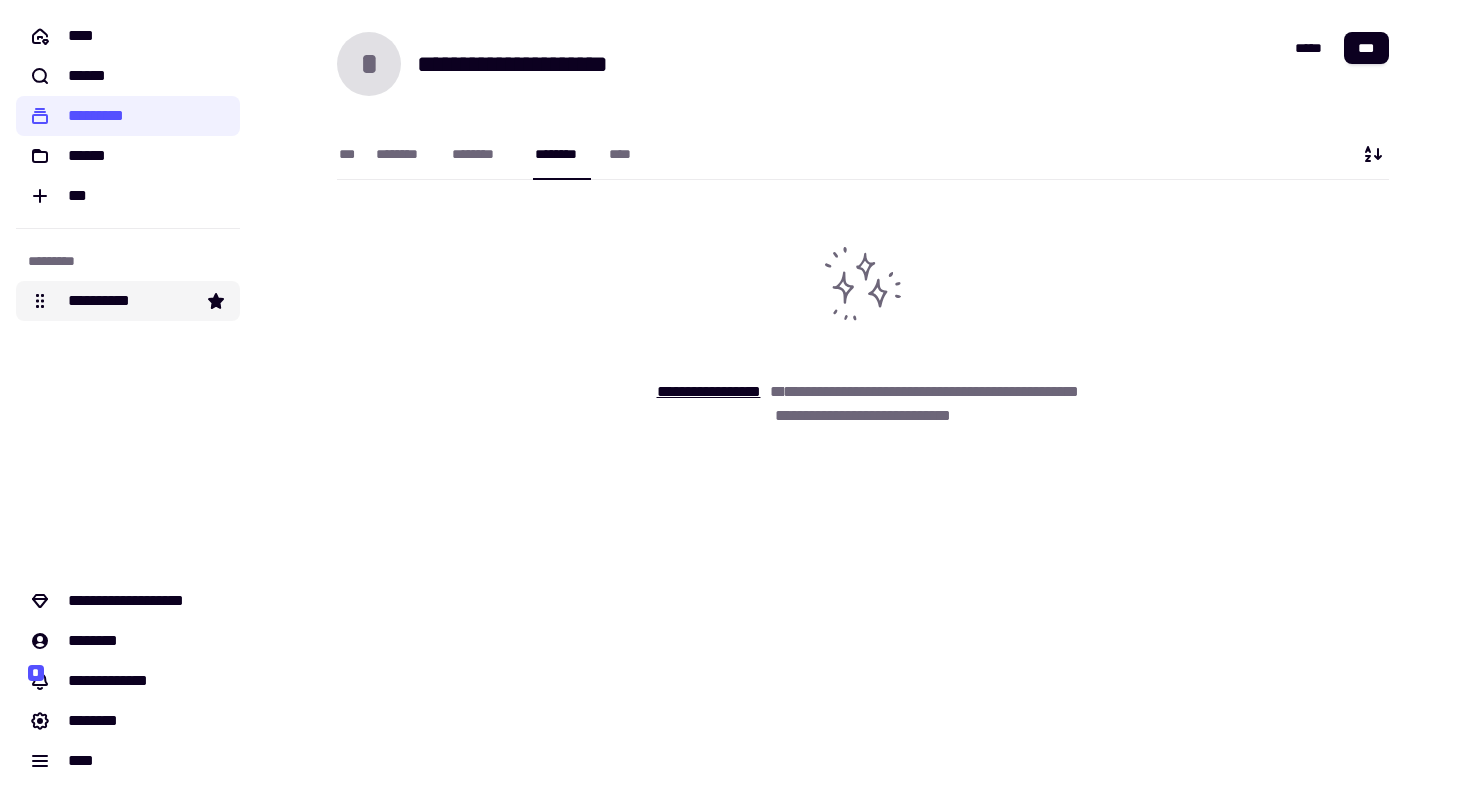 click on "**********" 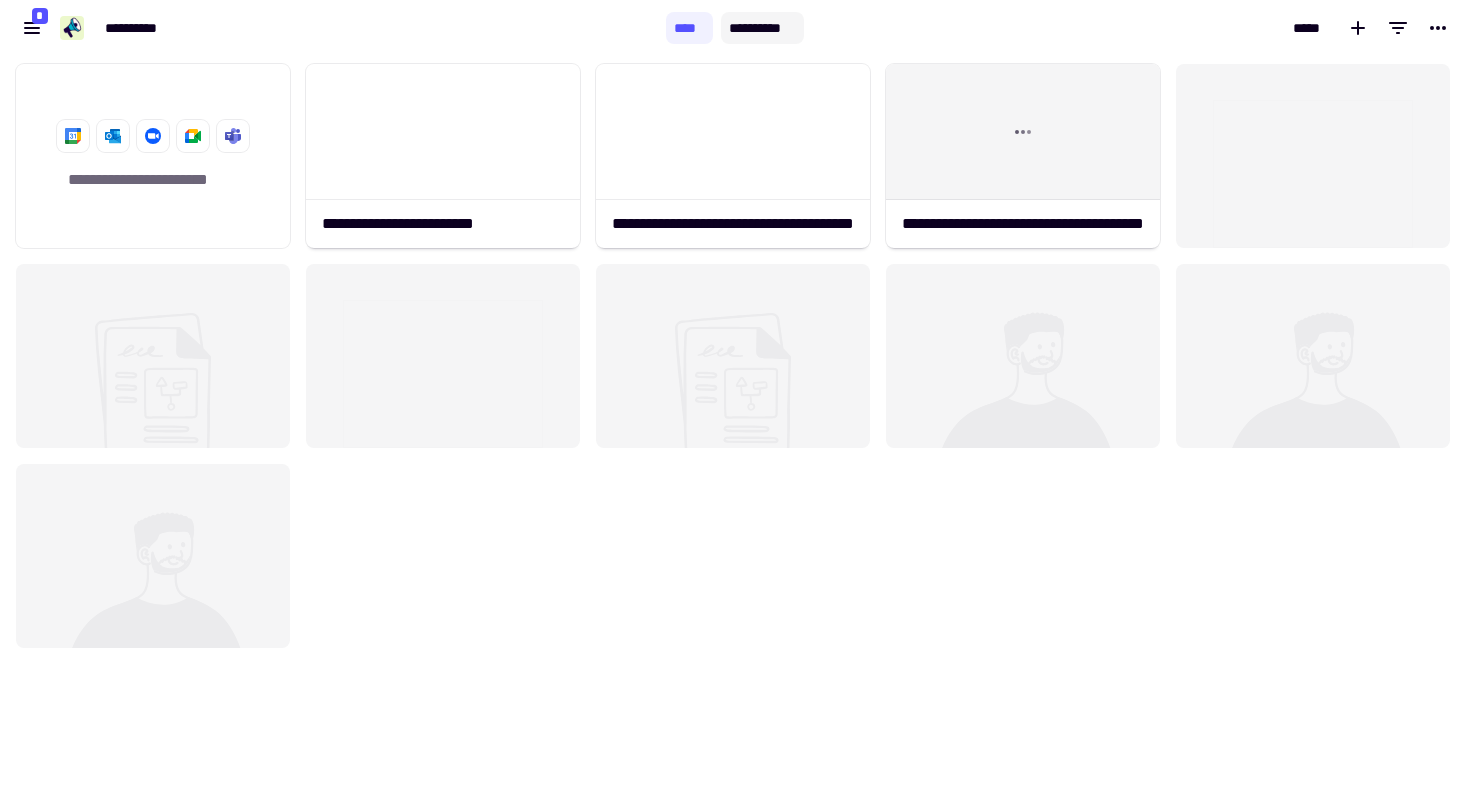 click on "**********" 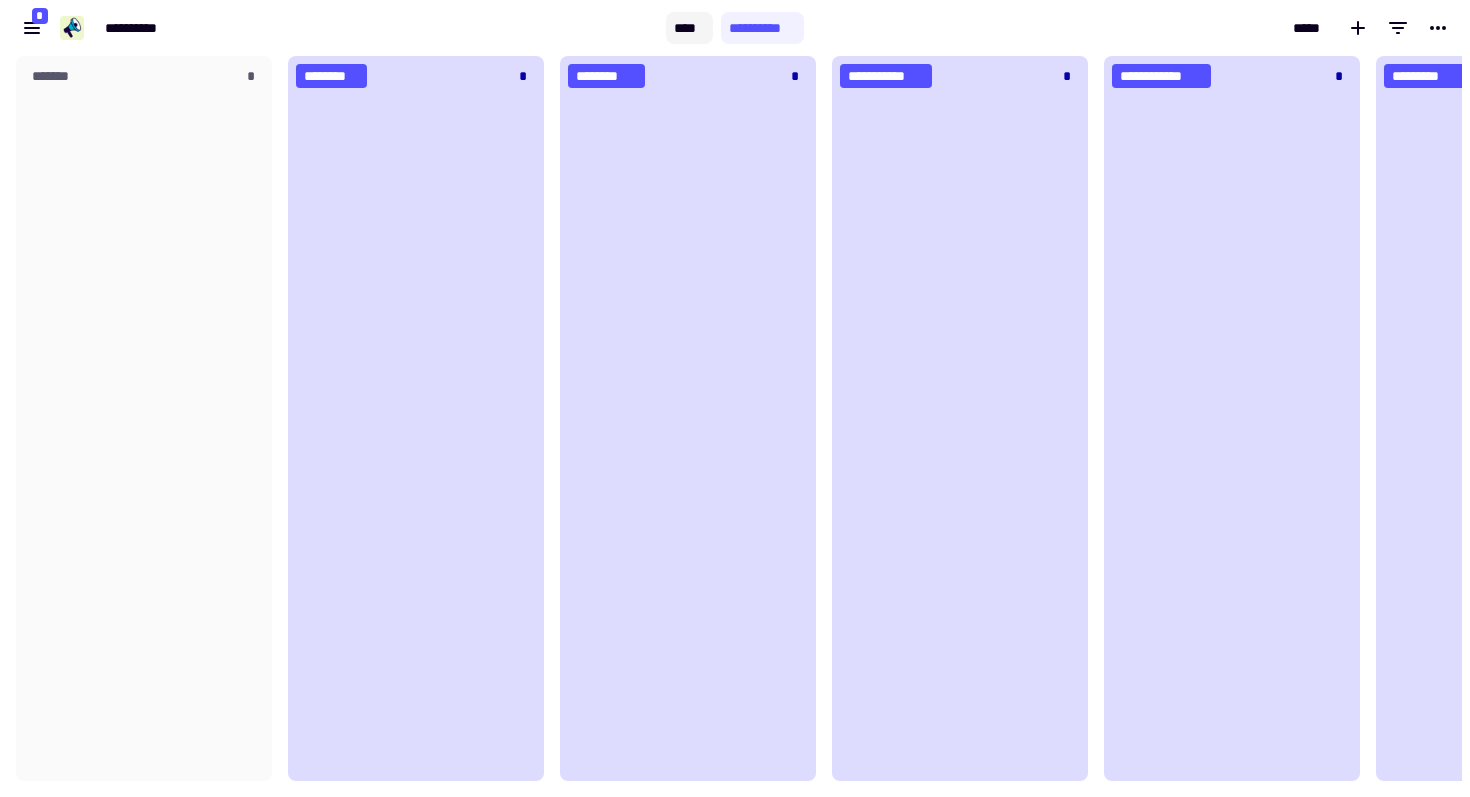 click on "****" 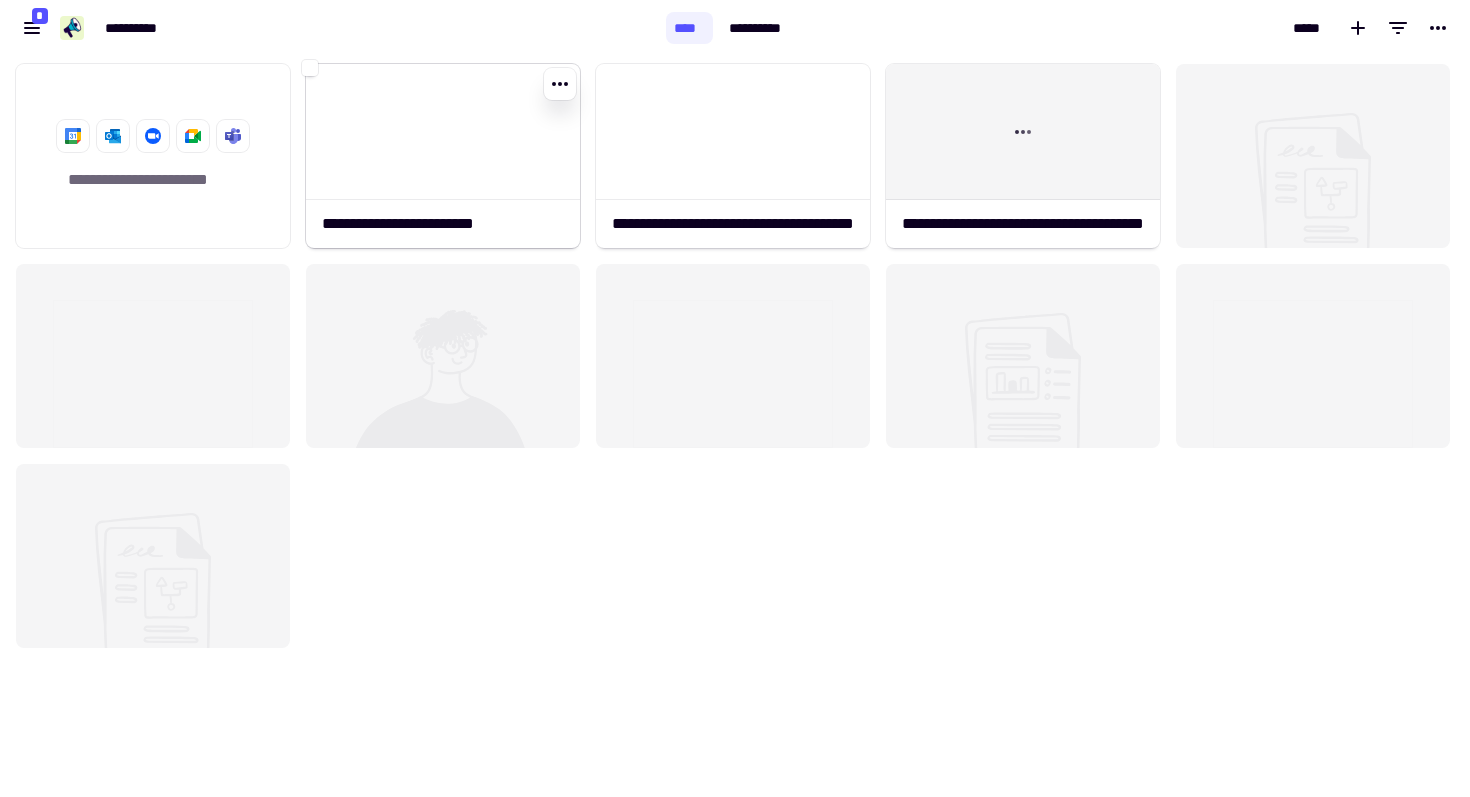 click 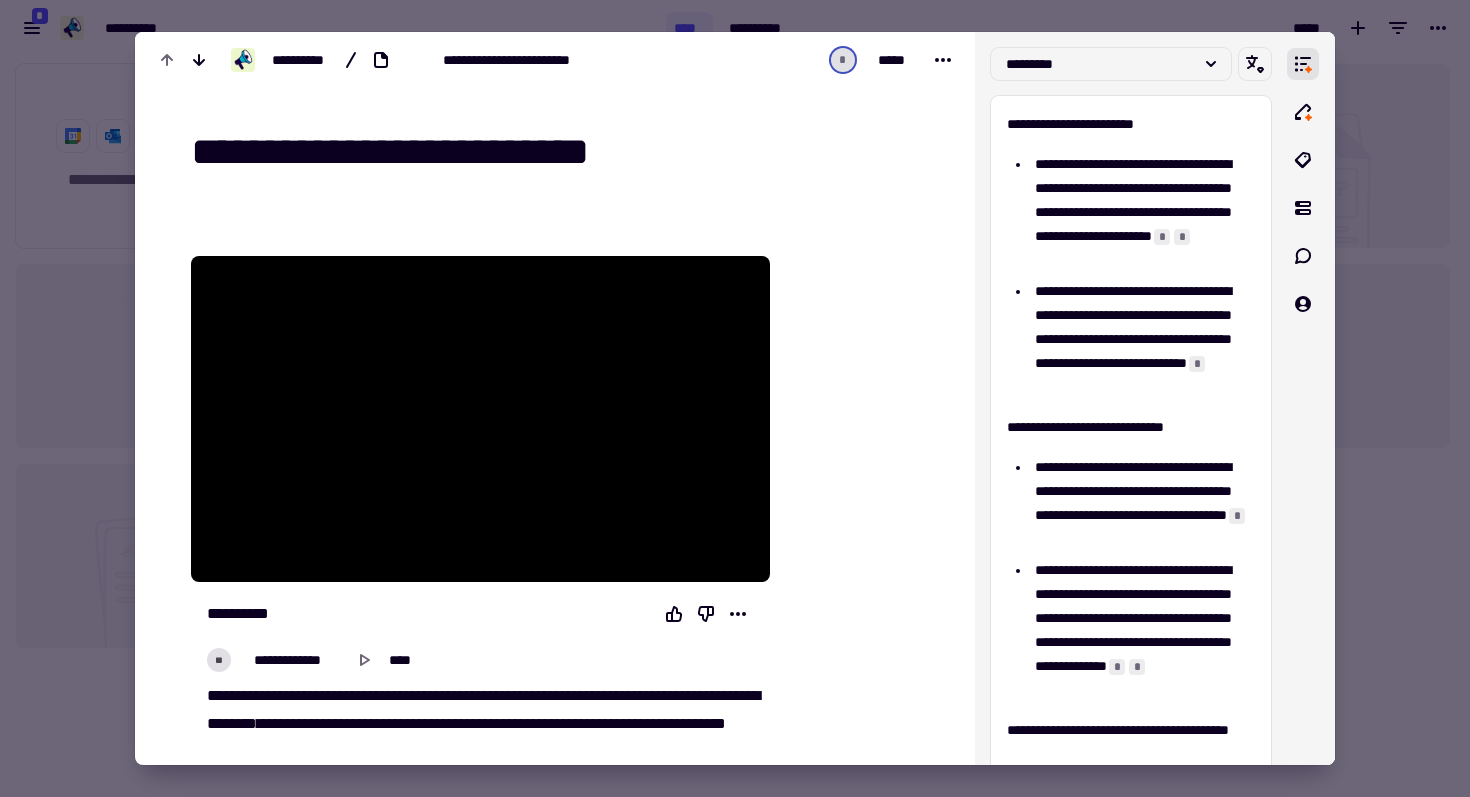 click at bounding box center [735, 398] 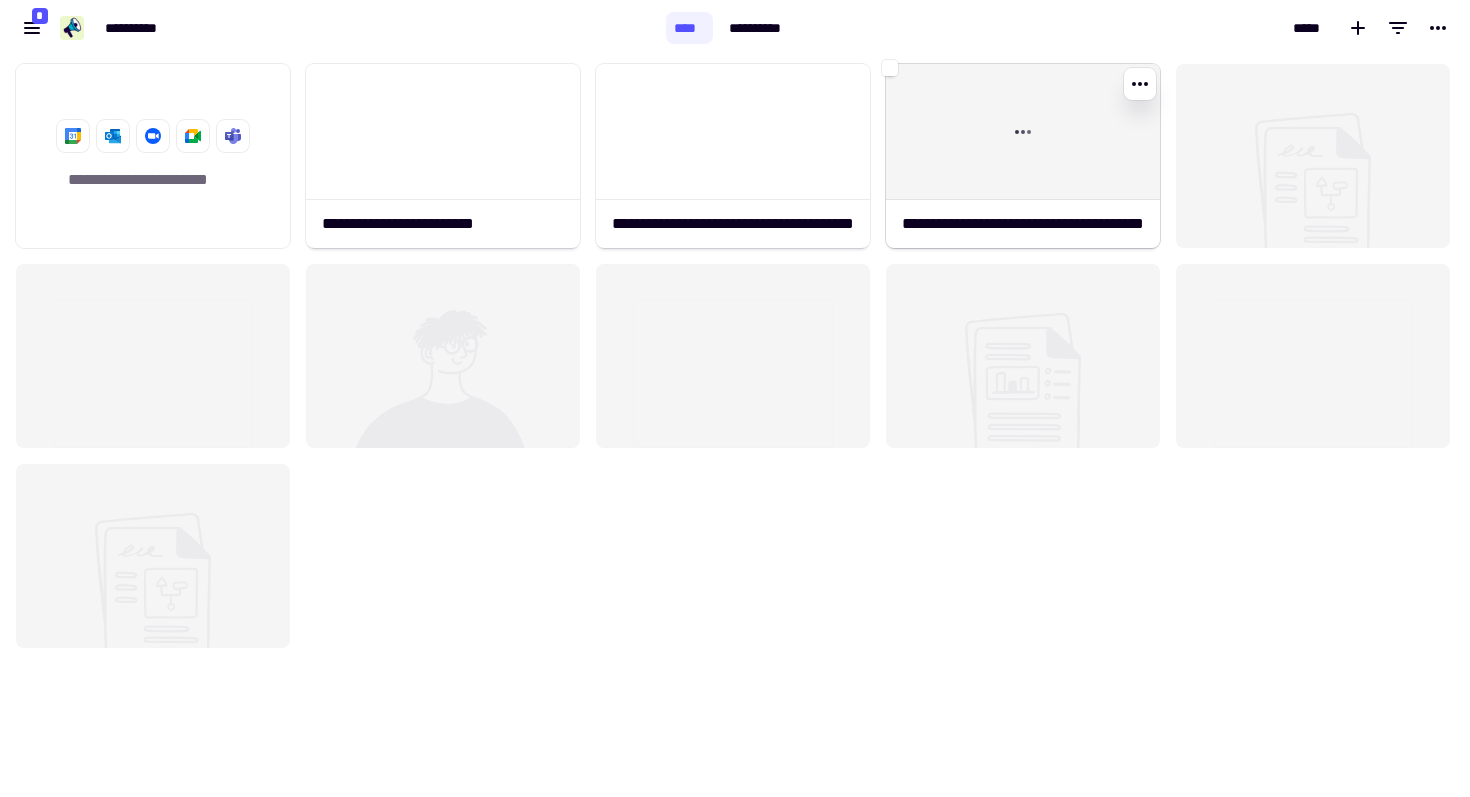 click 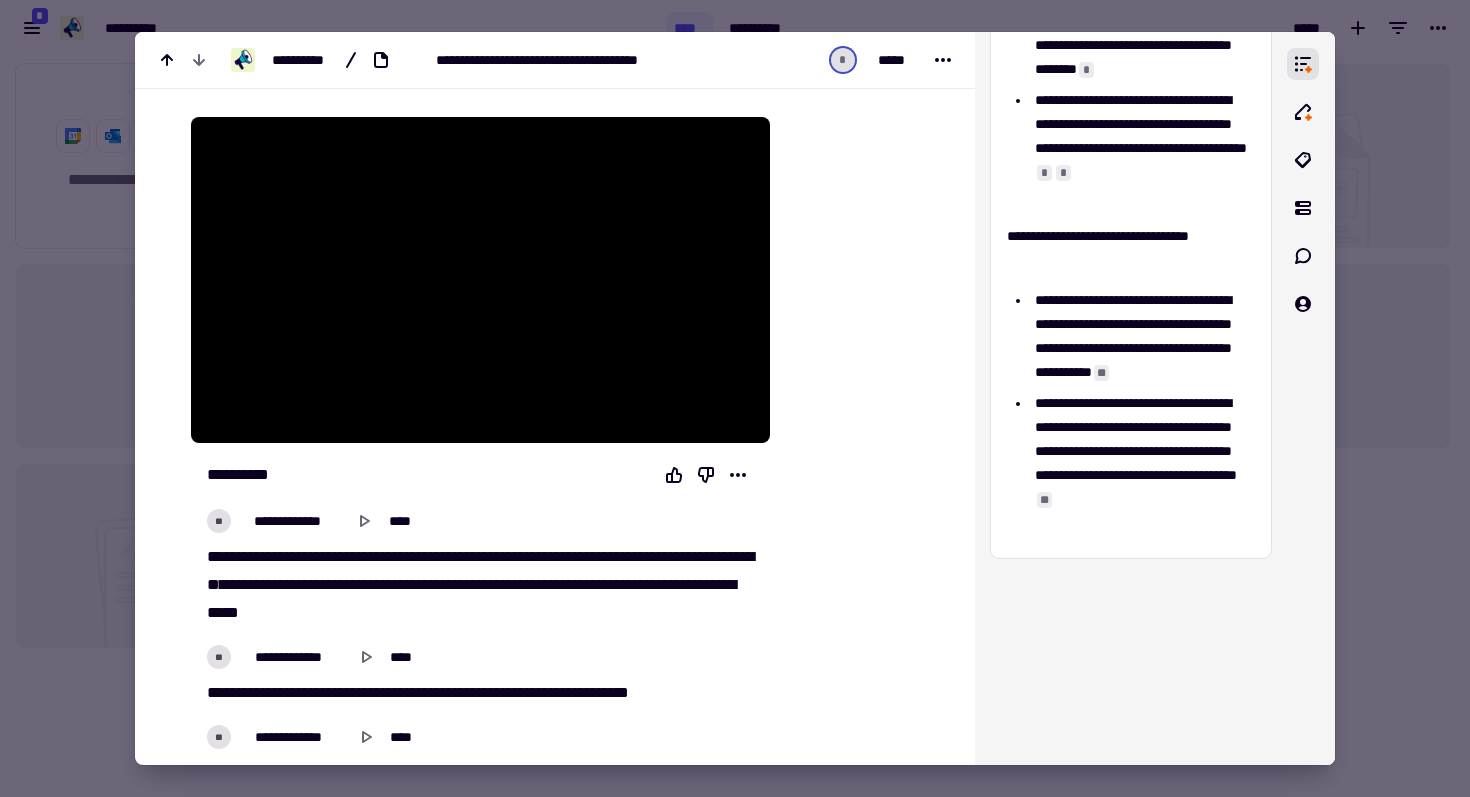 click at bounding box center (735, 398) 